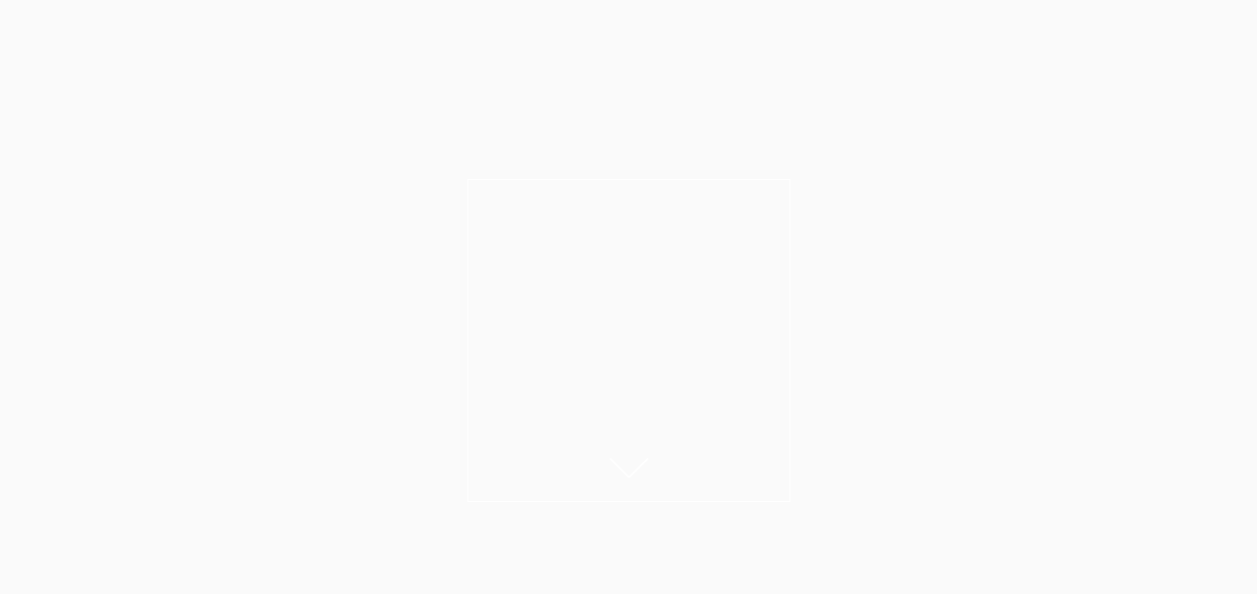 scroll, scrollTop: 0, scrollLeft: 0, axis: both 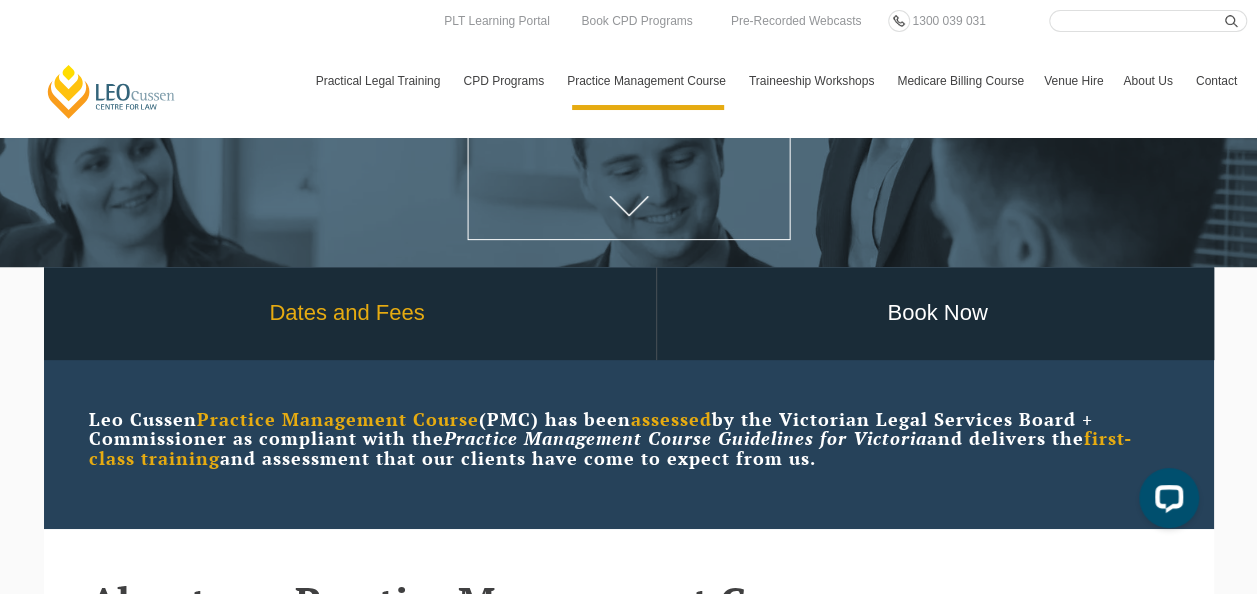 click on "Dates and Fees" at bounding box center (347, 313) 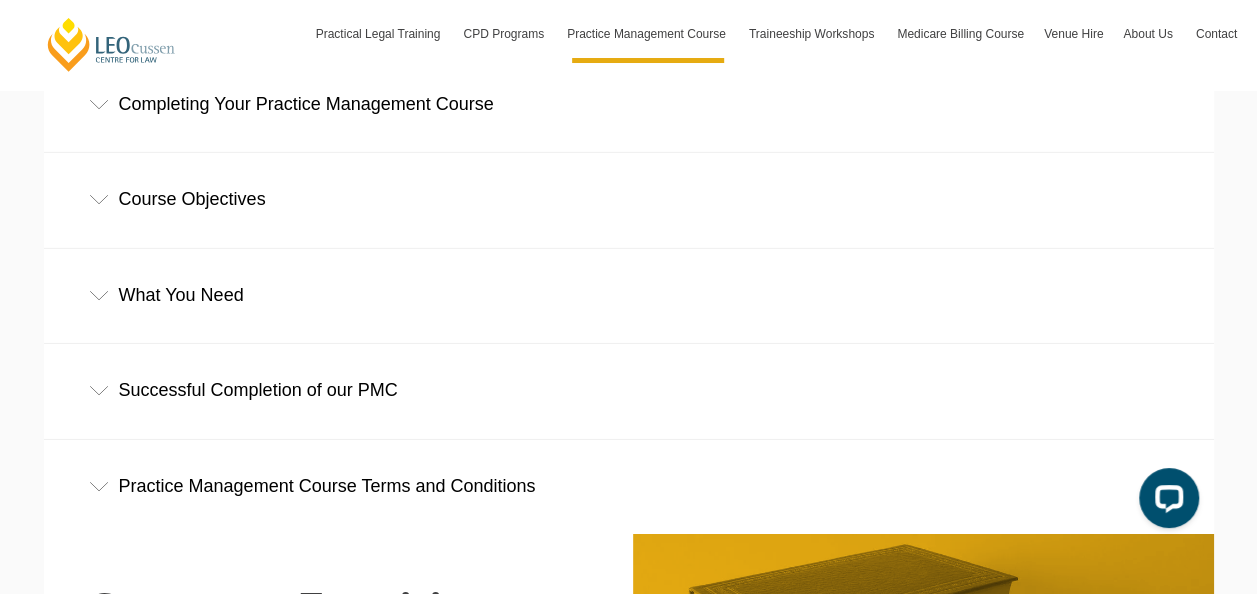 scroll, scrollTop: 2985, scrollLeft: 0, axis: vertical 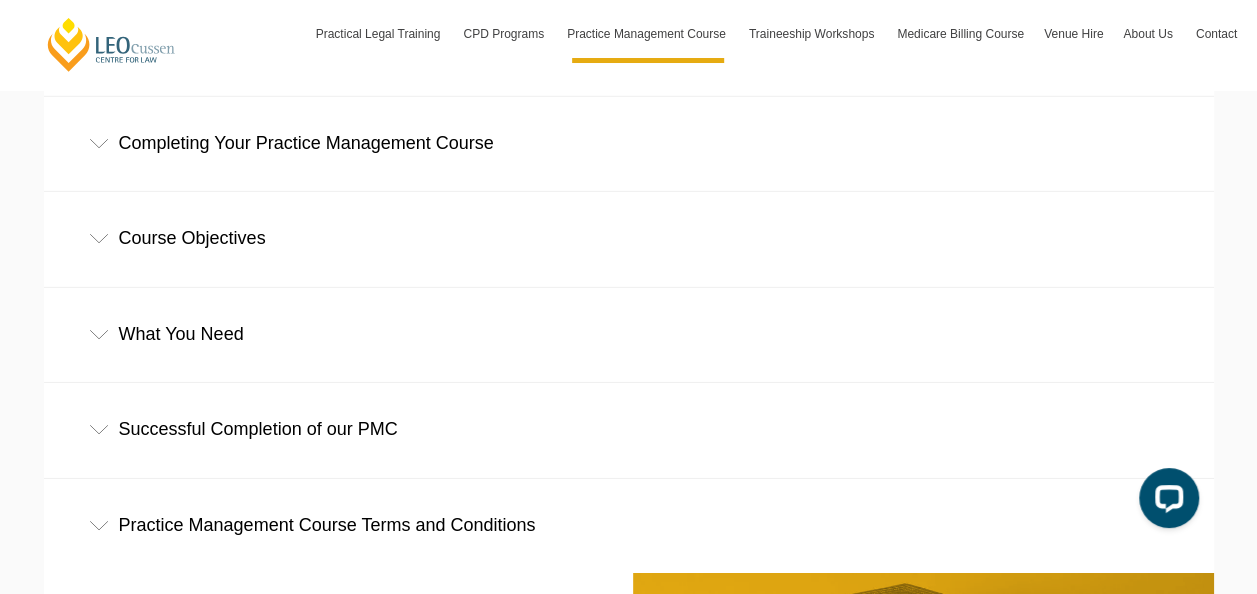 click on "Practice Management Course Terms and Conditions" at bounding box center (629, 525) 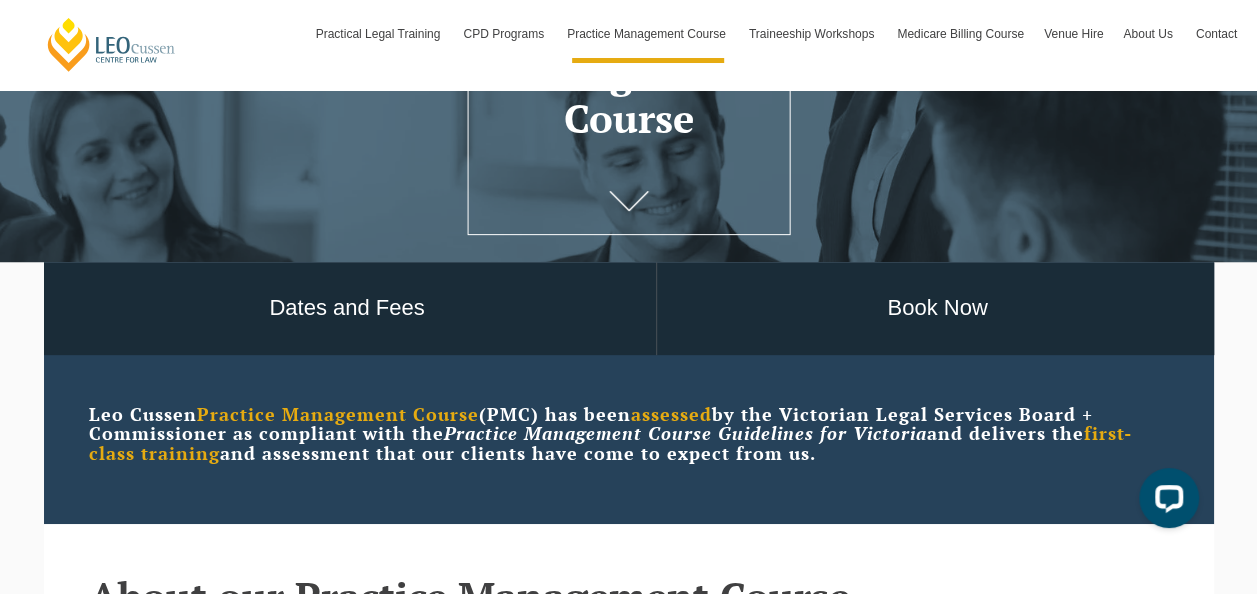 scroll, scrollTop: 252, scrollLeft: 0, axis: vertical 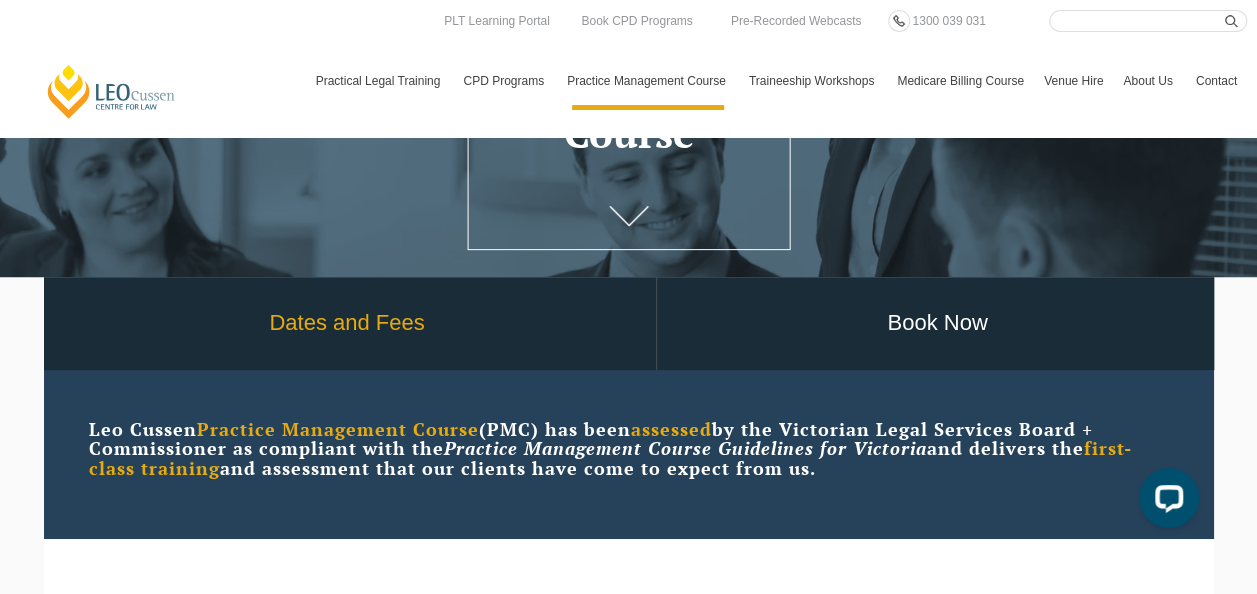 click on "Dates and Fees" at bounding box center [347, 323] 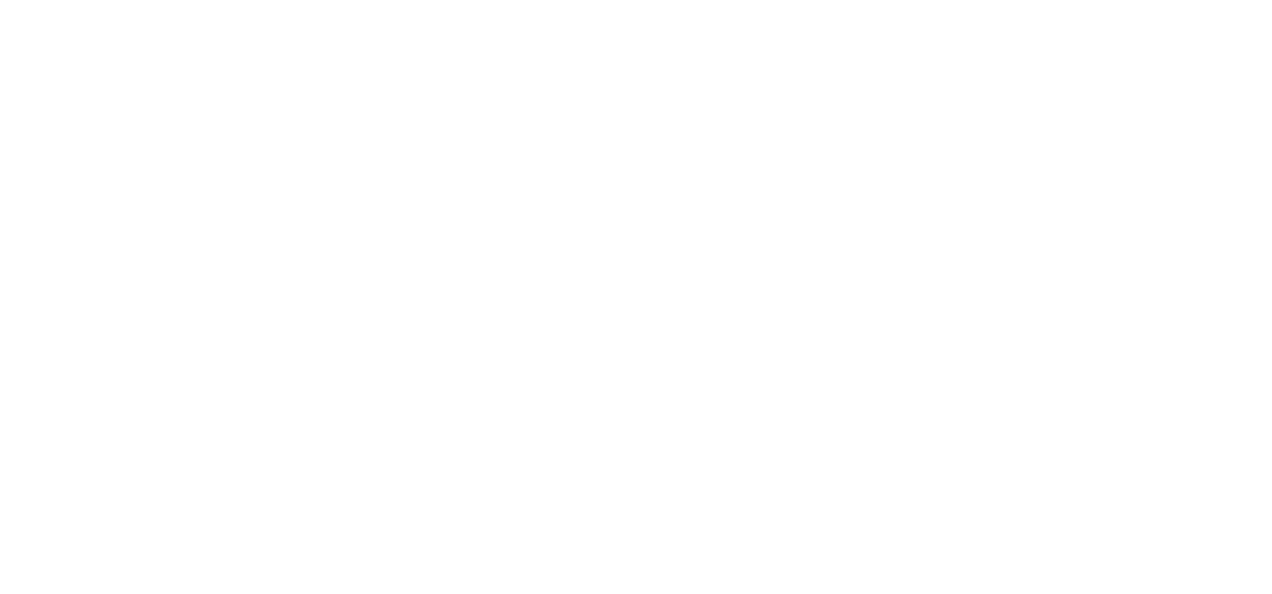 scroll, scrollTop: 0, scrollLeft: 0, axis: both 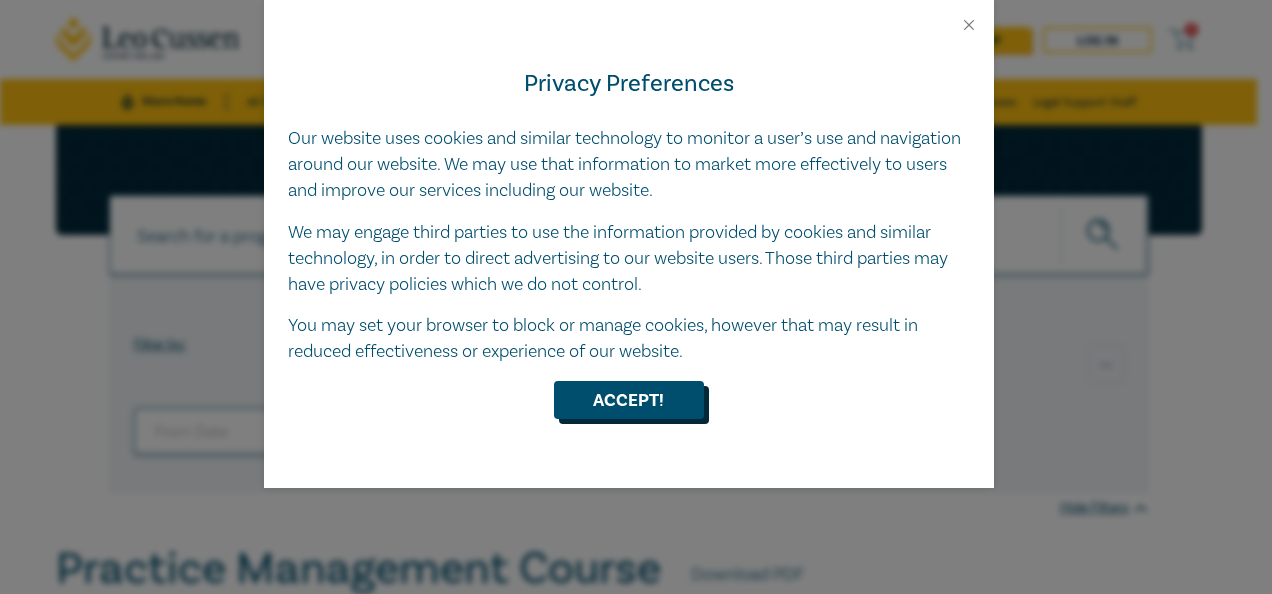 click on "Accept!" at bounding box center (629, 400) 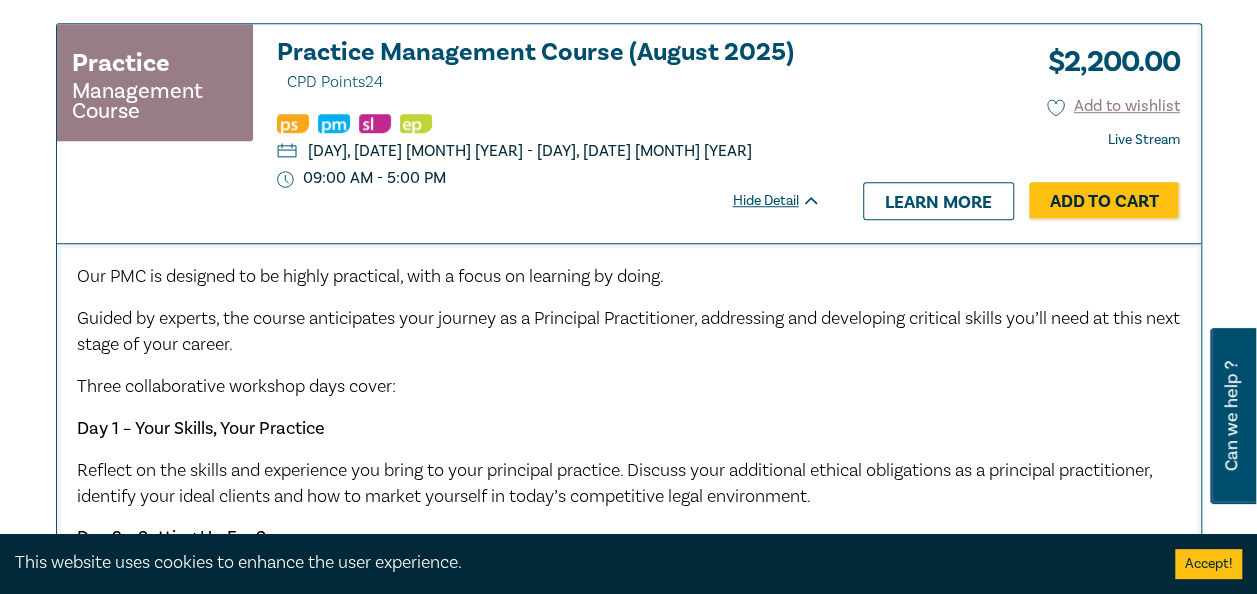 scroll, scrollTop: 686, scrollLeft: 0, axis: vertical 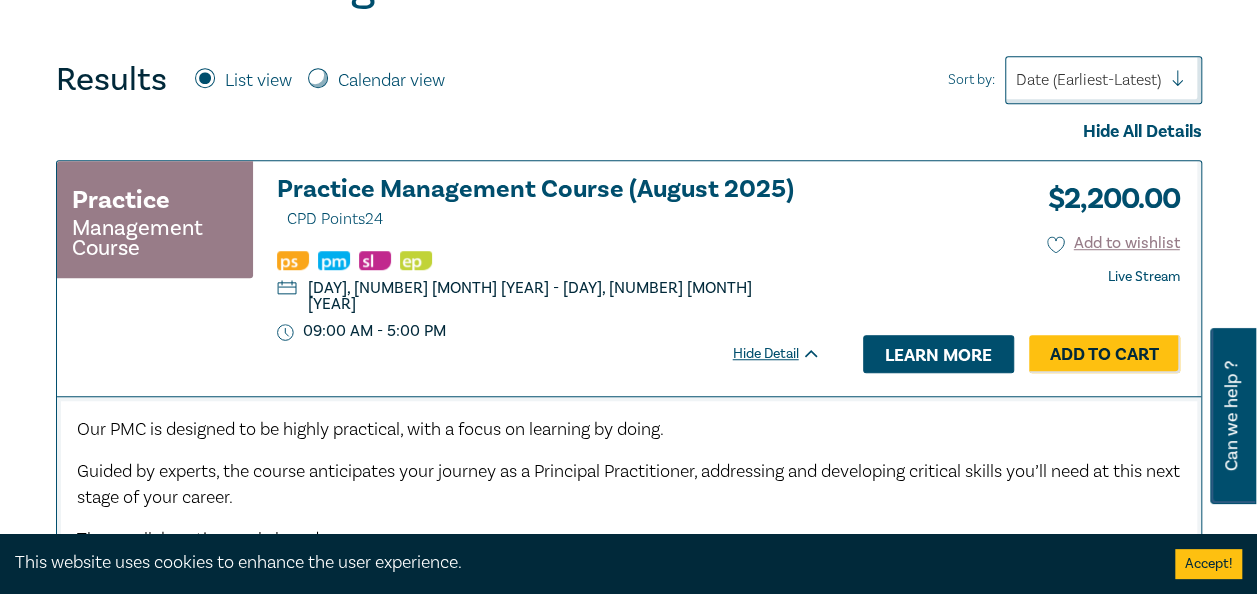 click on "Learn more" at bounding box center (938, 354) 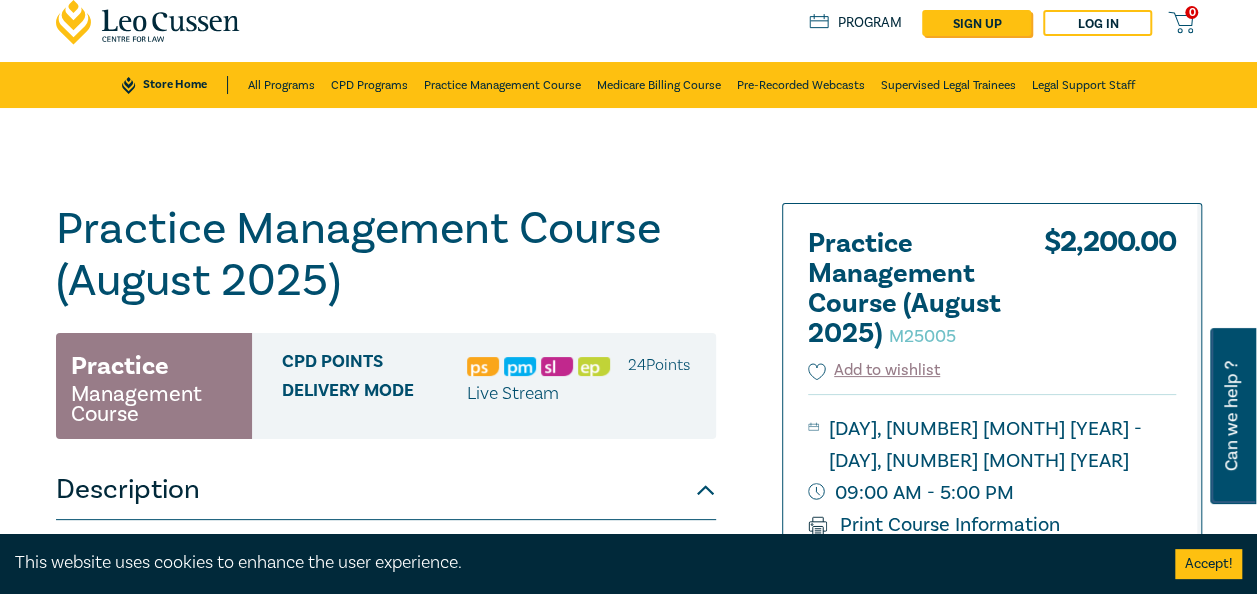 scroll, scrollTop: 0, scrollLeft: 0, axis: both 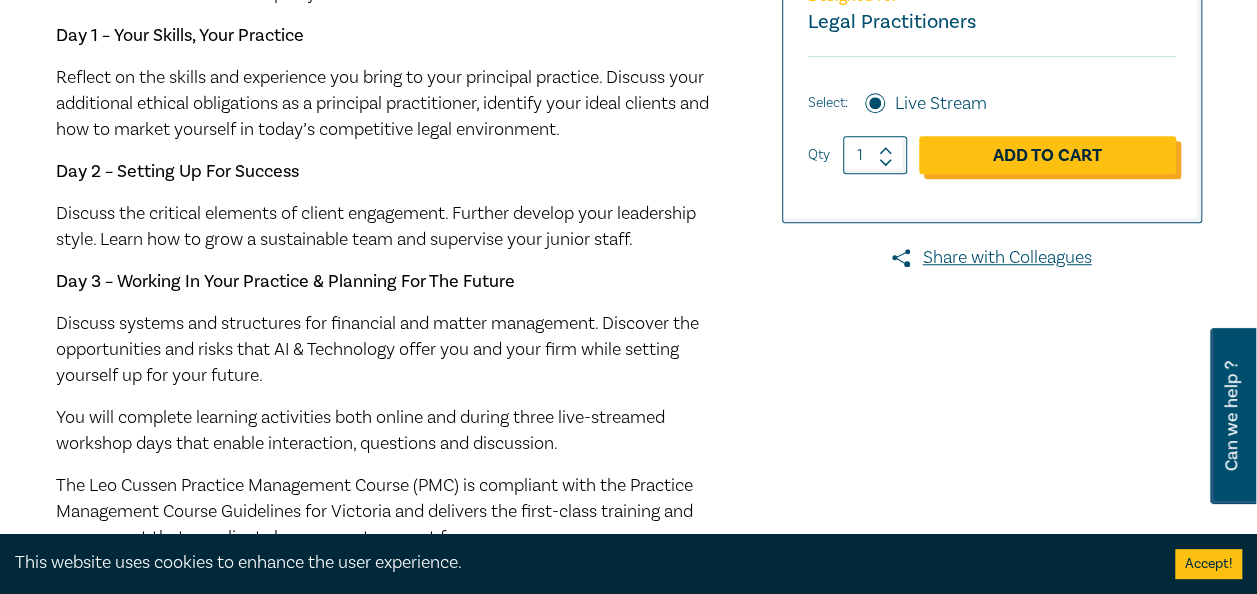 click on "Add to Cart" at bounding box center (1047, 155) 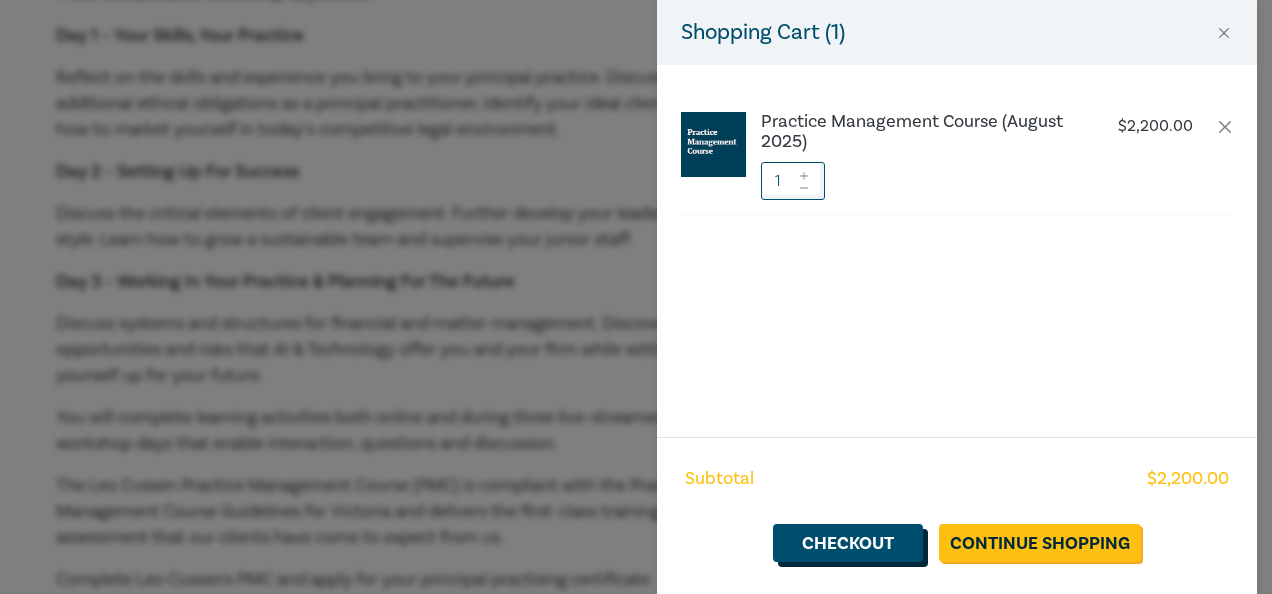 click on "Checkout" at bounding box center [848, 543] 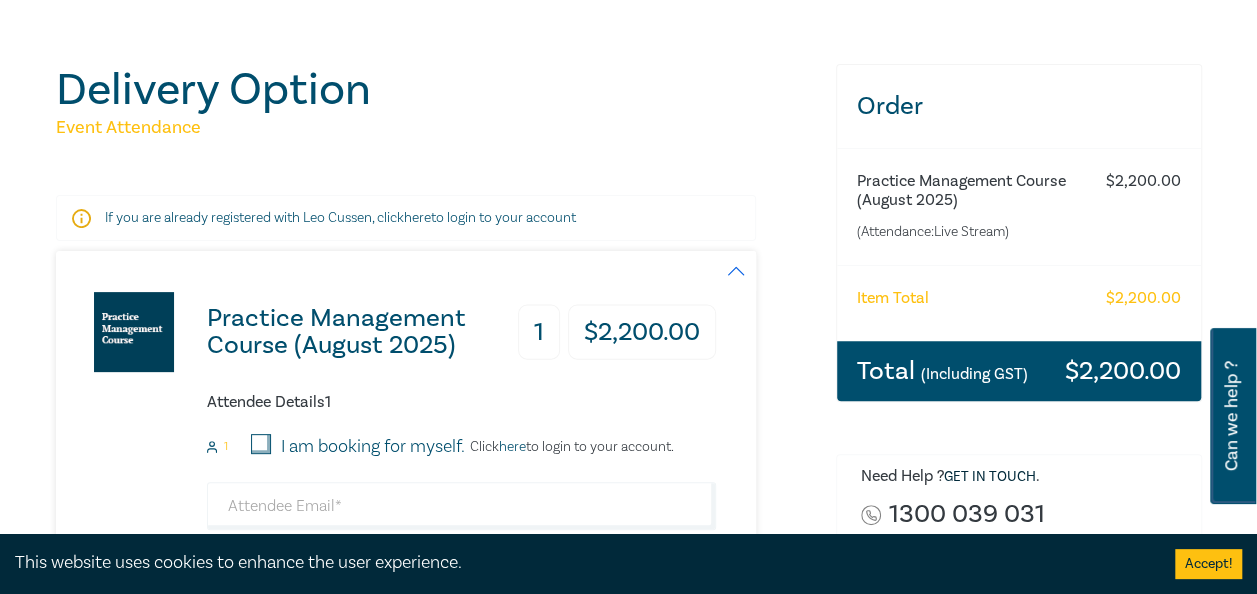 scroll, scrollTop: 0, scrollLeft: 0, axis: both 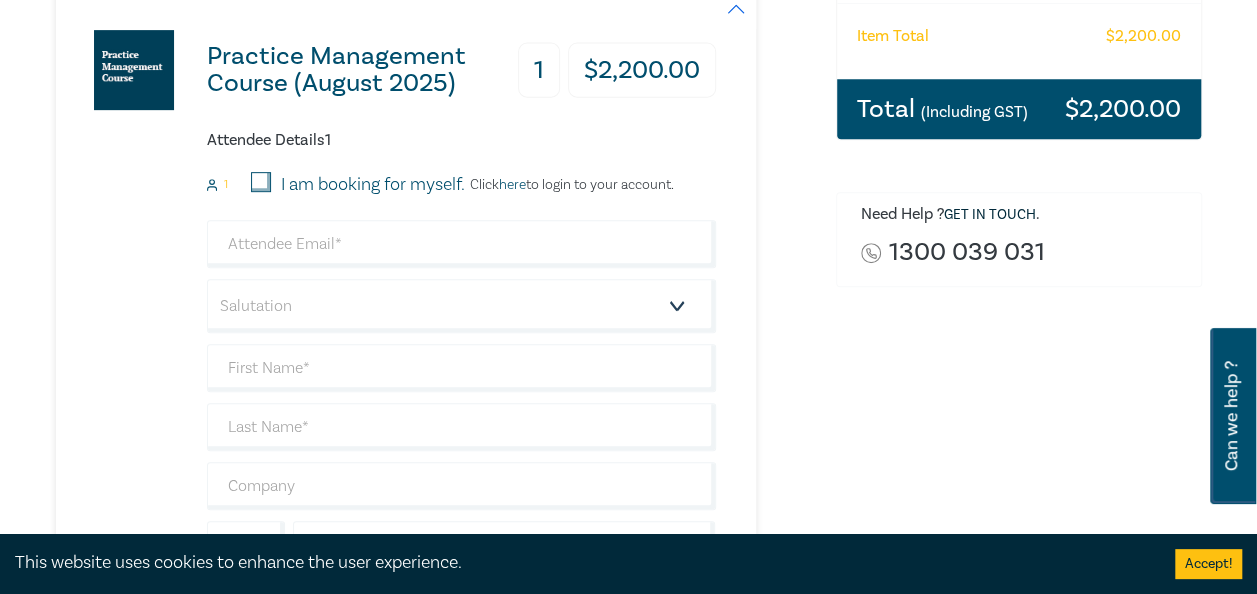 click on "I am booking for myself." at bounding box center (261, 182) 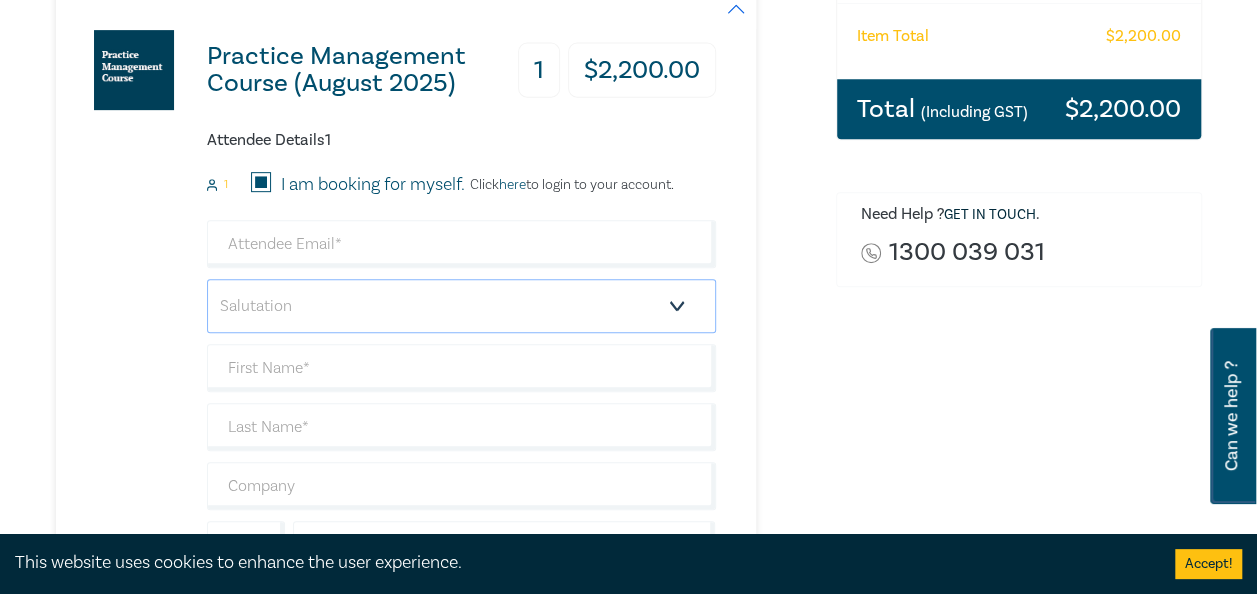 click on "Salutation Mr. Mrs. Ms. Miss Dr. Prof. Other" at bounding box center (461, 306) 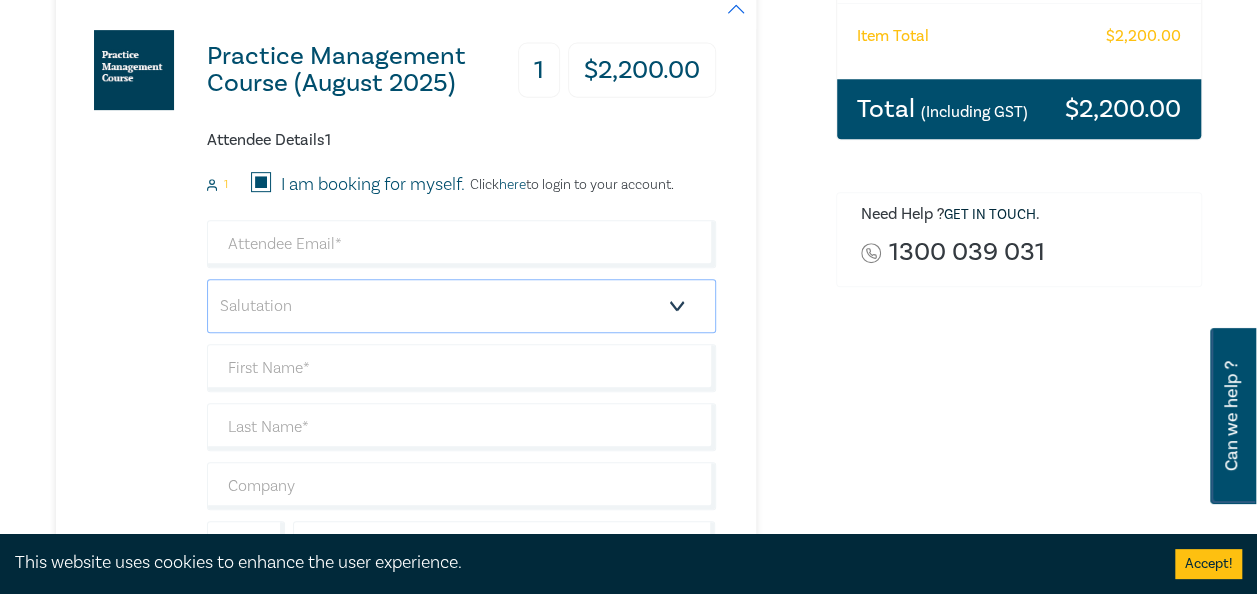 select on "Miss" 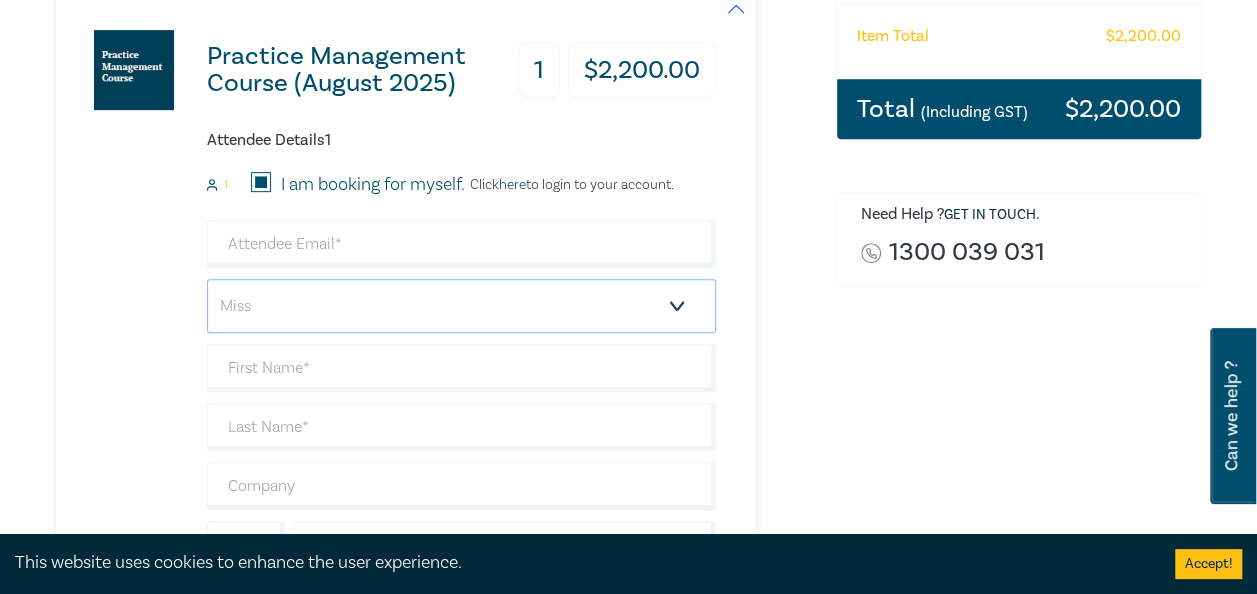 click on "Salutation Mr. Mrs. Ms. Miss Dr. Prof. Other" at bounding box center (461, 306) 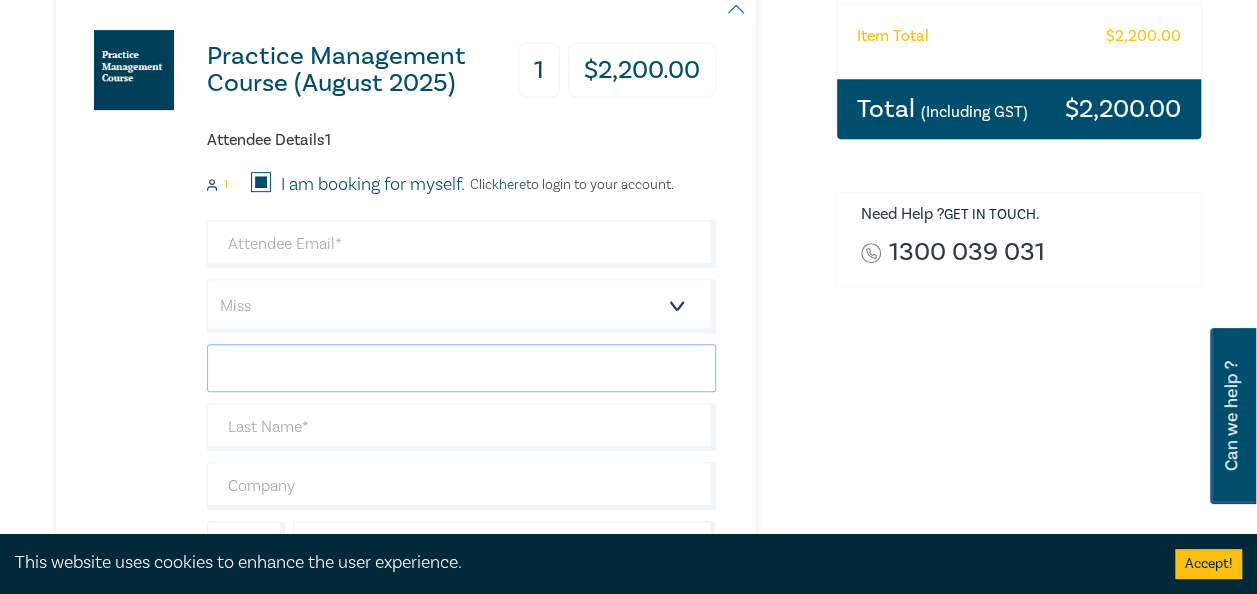 click at bounding box center (461, 368) 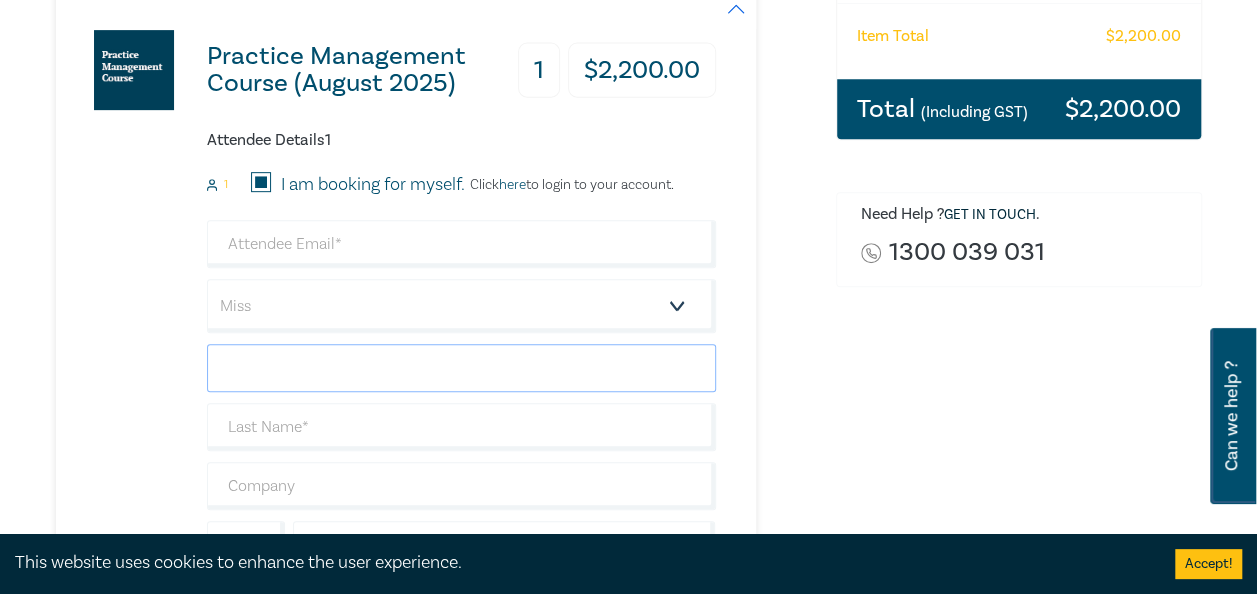 type on "[FIRST] [LAST]" 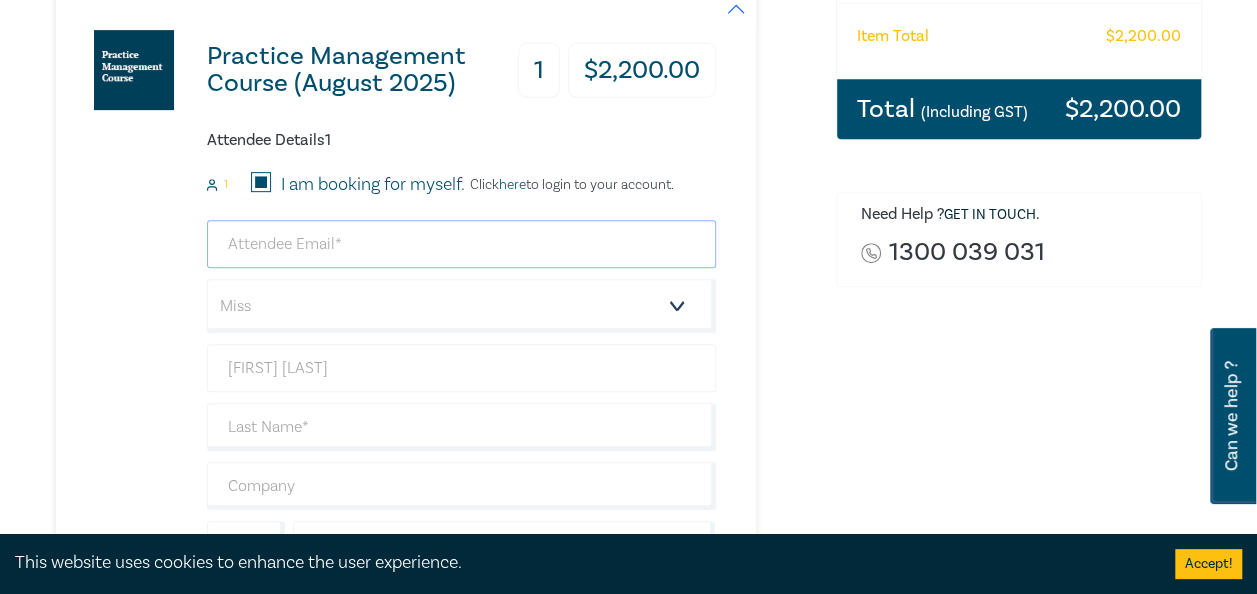 type on "methods.barred03@[EXAMPLE_DOMAIN]" 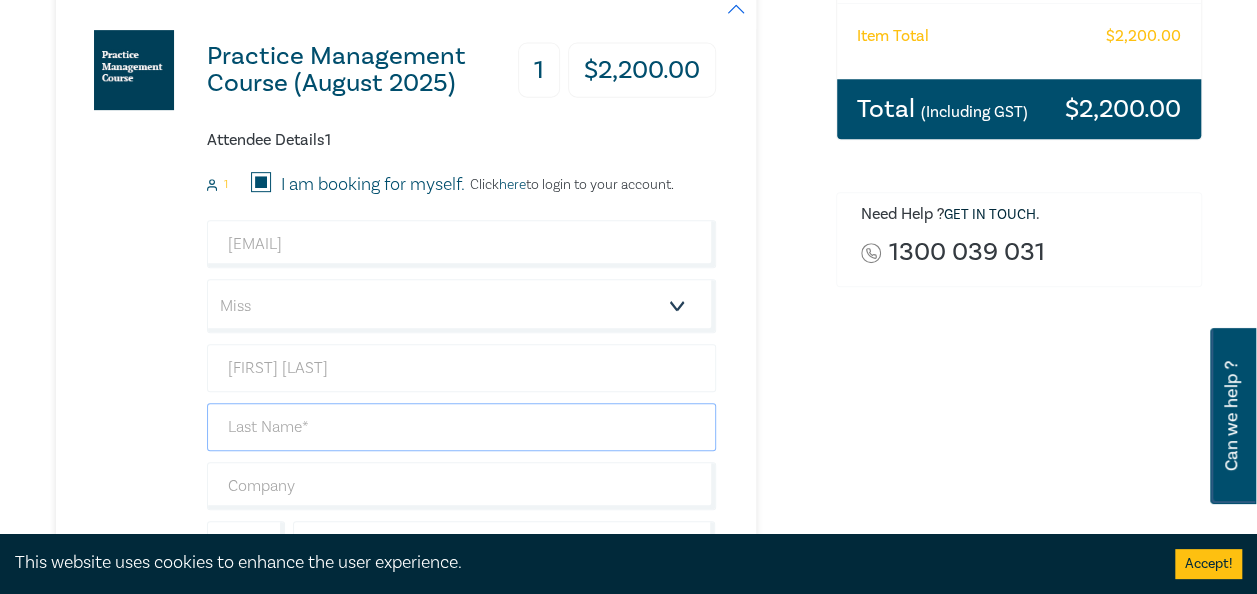 type on "[FIRST]" 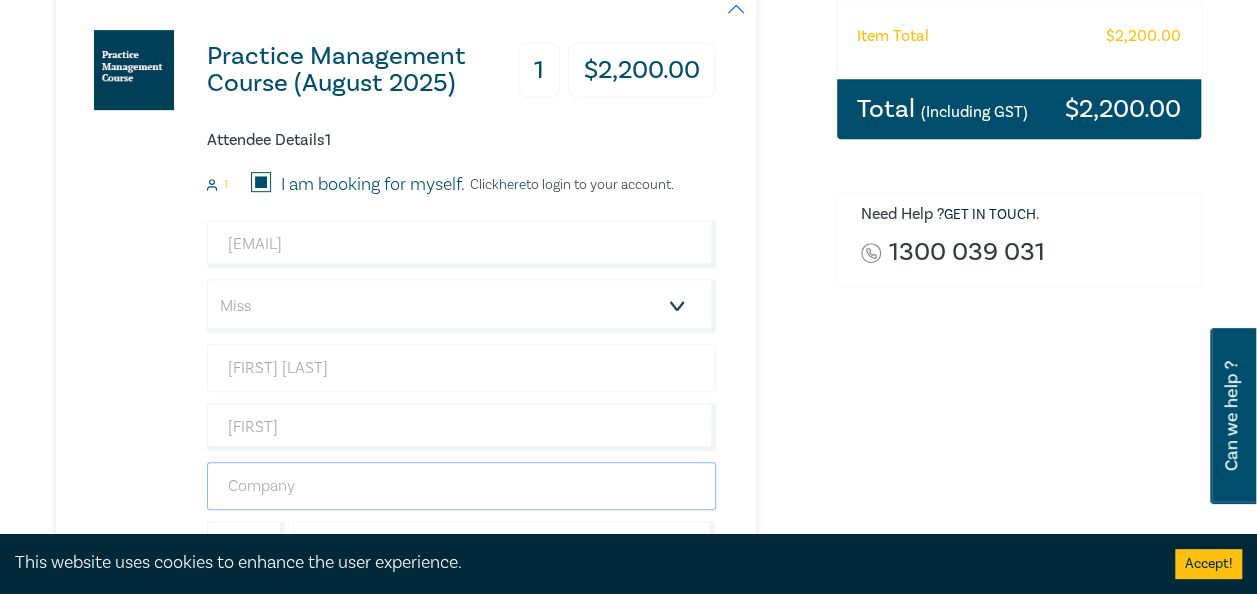 type on "Director and Public Officer" 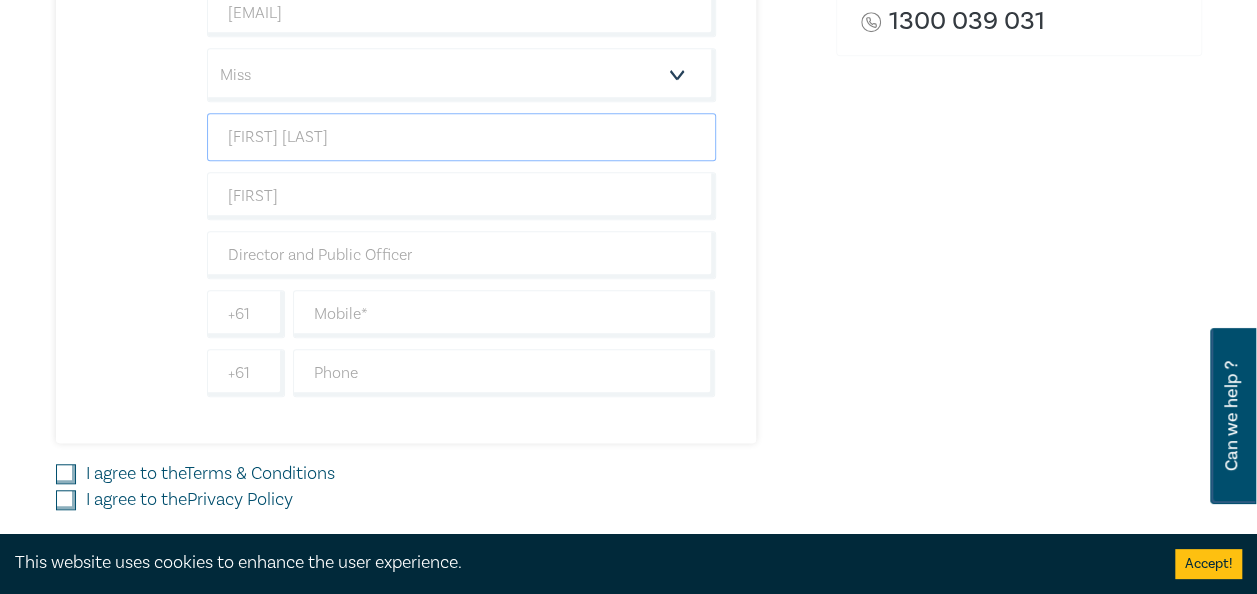scroll, scrollTop: 660, scrollLeft: 0, axis: vertical 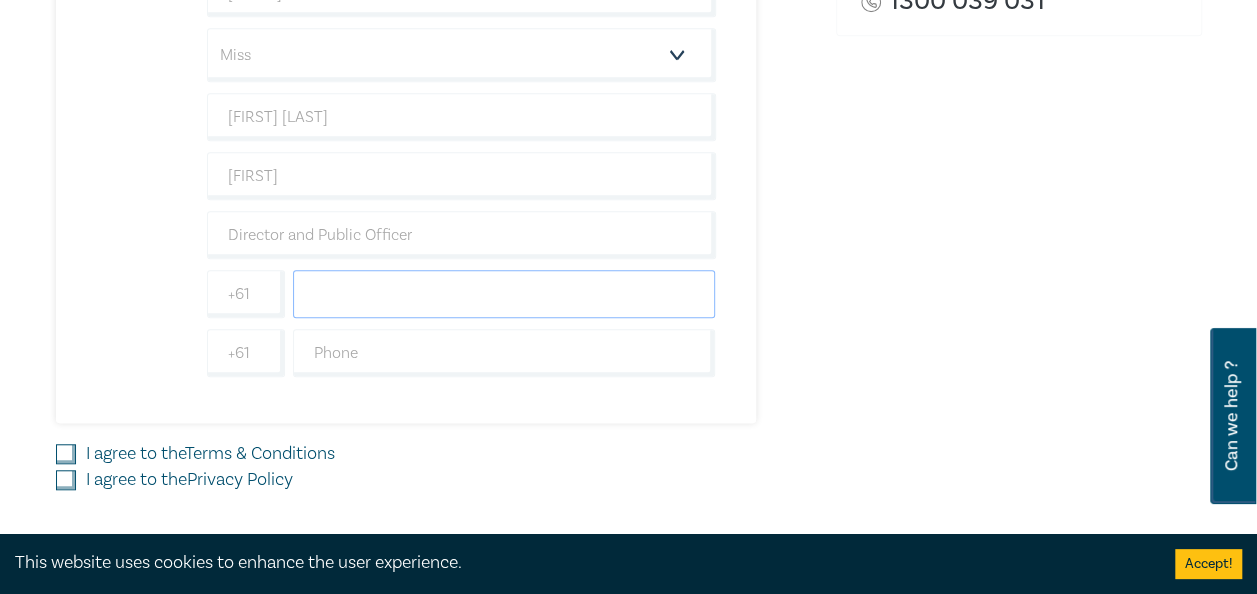 click at bounding box center (504, 294) 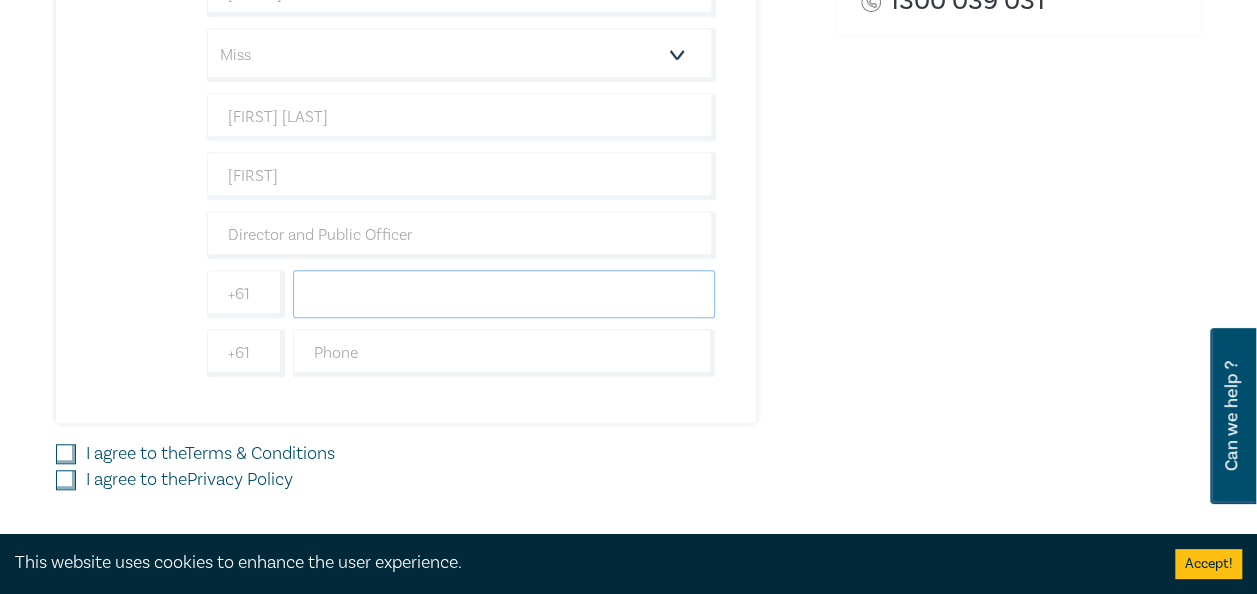 type on "0498107165" 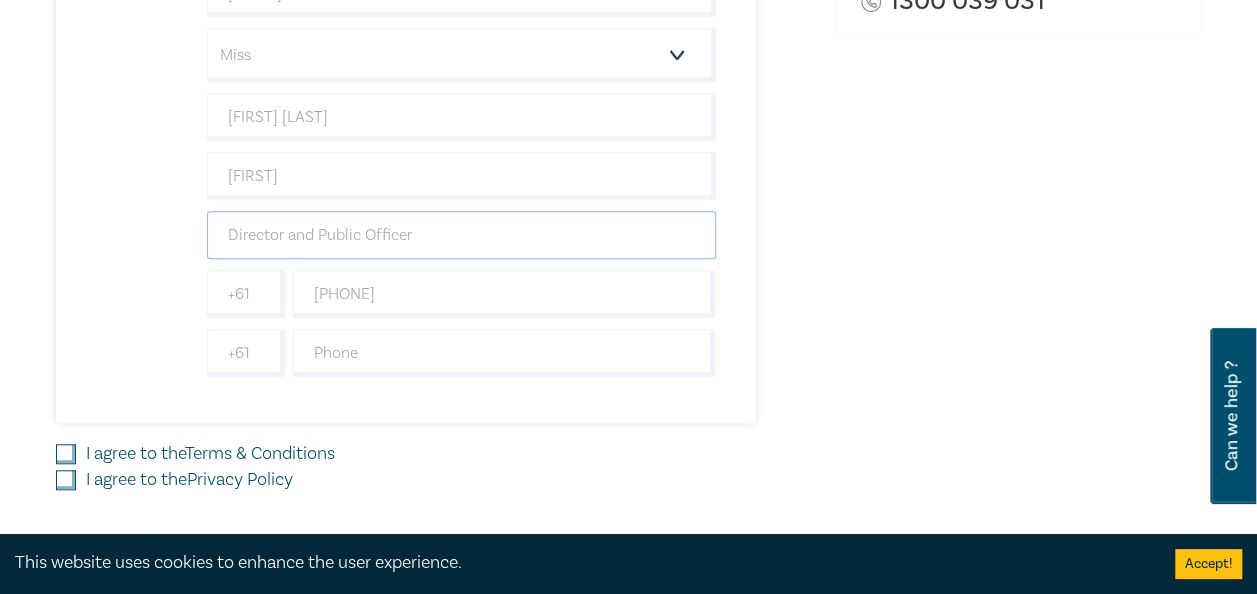 click on "Director and Public Officer" at bounding box center [461, 235] 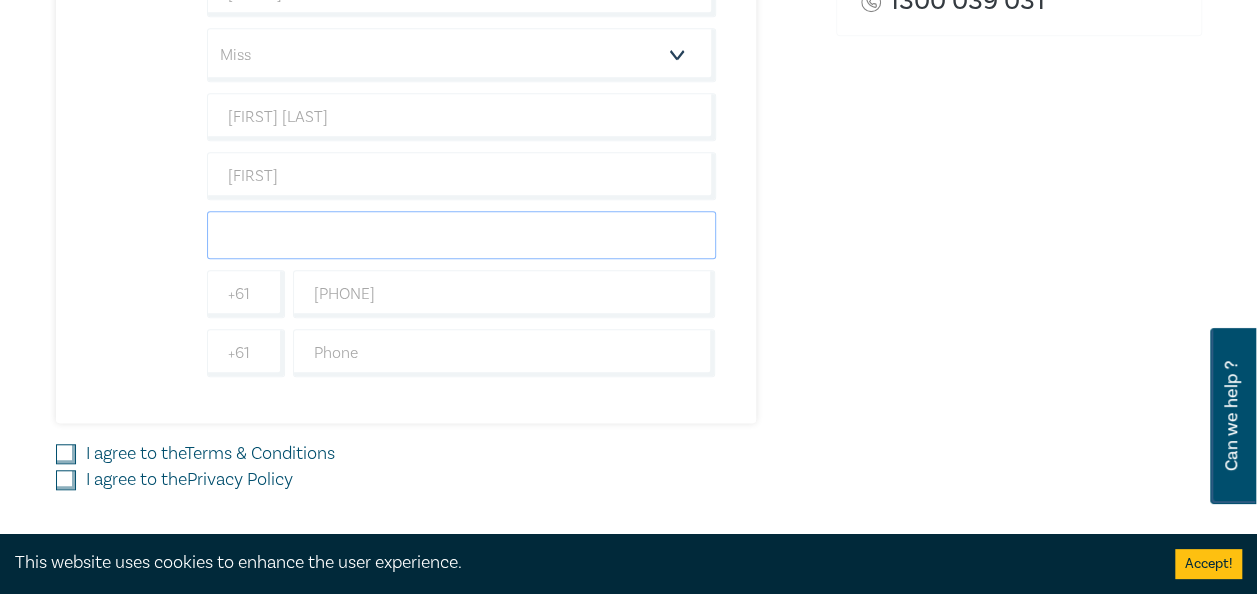 type 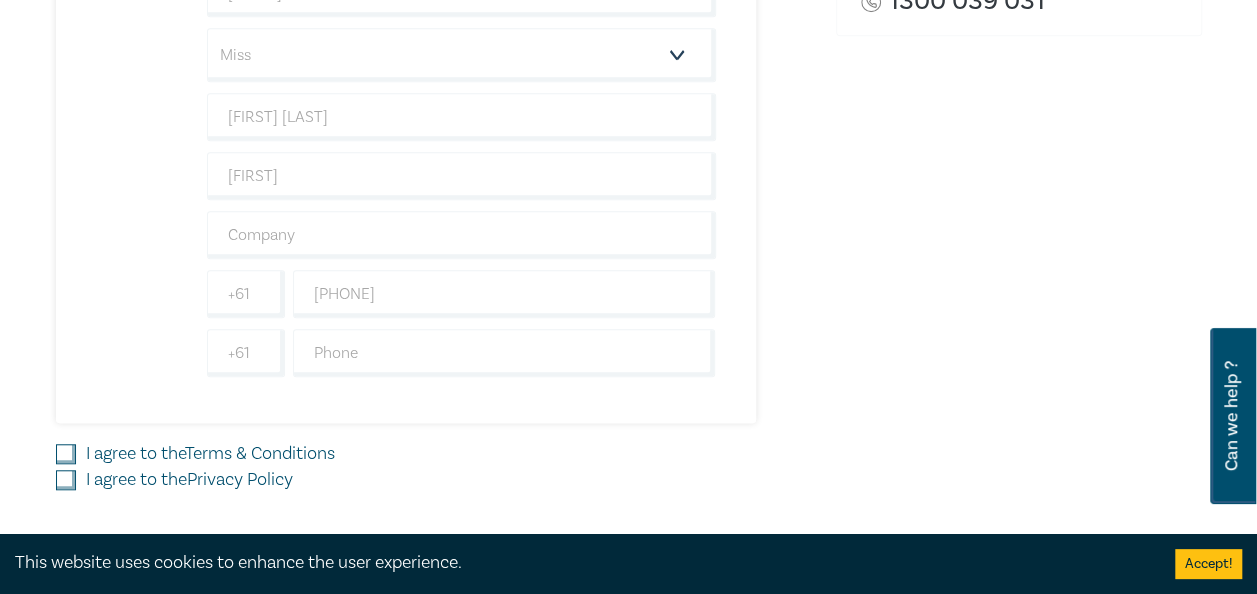 click on "I agree to the  Terms & Conditions" at bounding box center (66, 454) 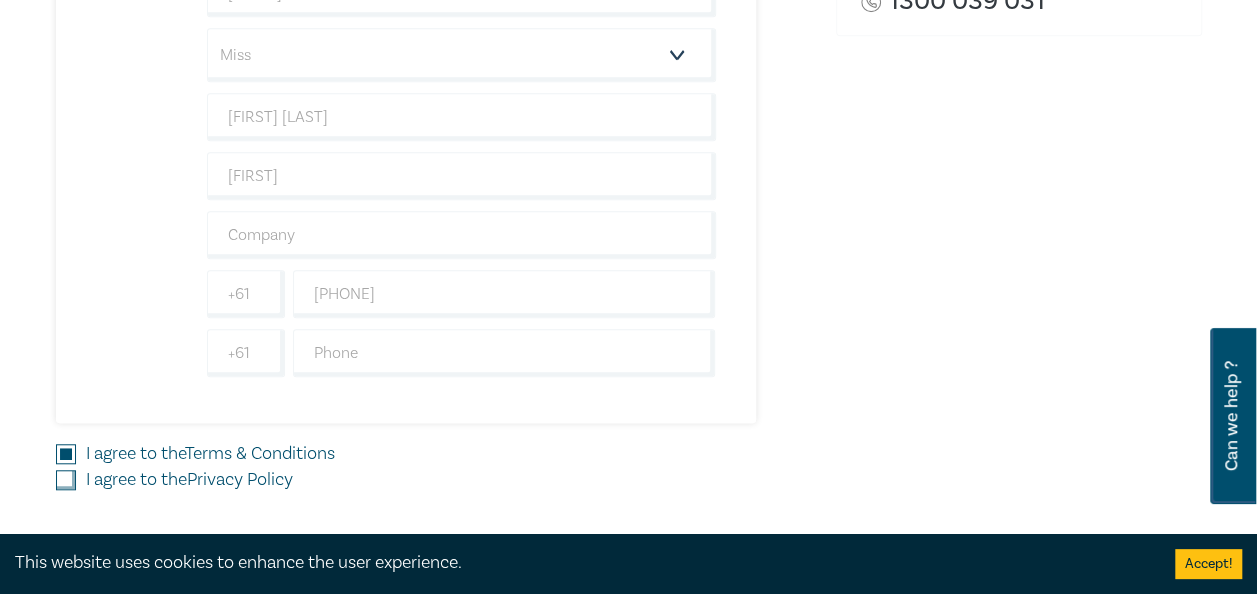 click on "I agree to the  Privacy Policy" at bounding box center [66, 480] 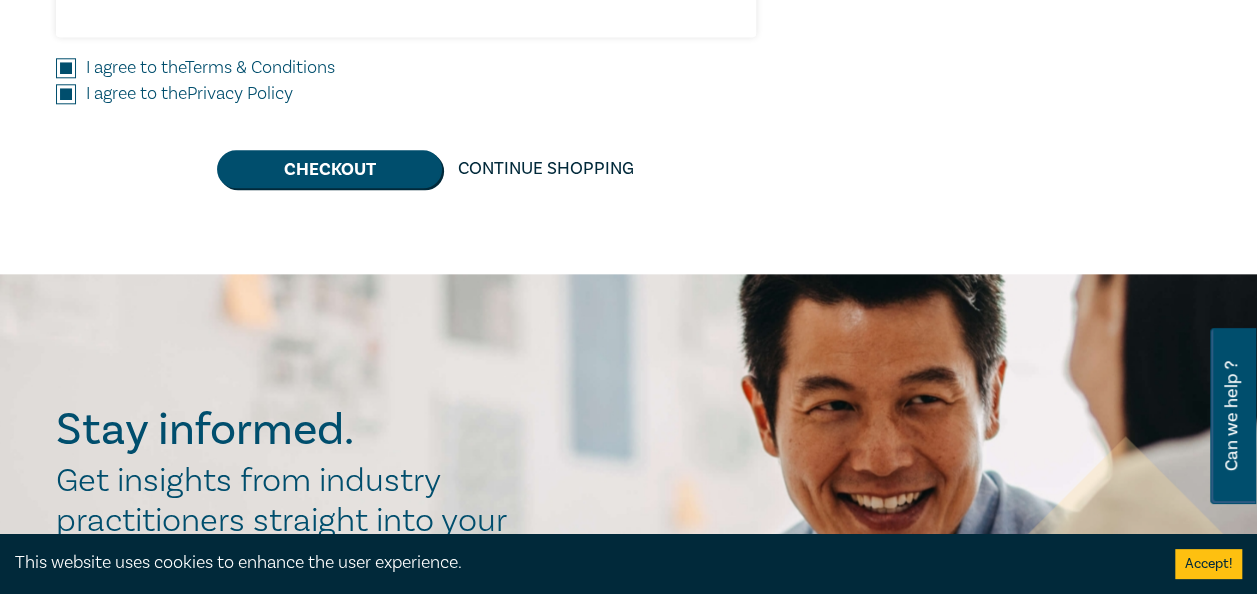 scroll, scrollTop: 1049, scrollLeft: 0, axis: vertical 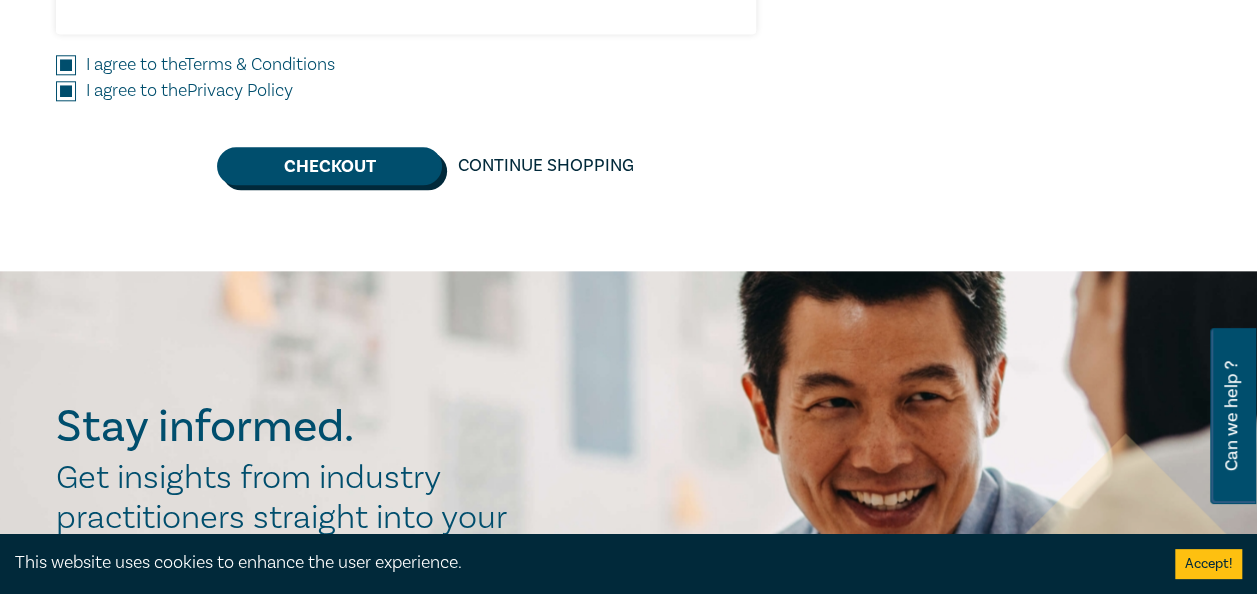 click on "Checkout" at bounding box center (329, 166) 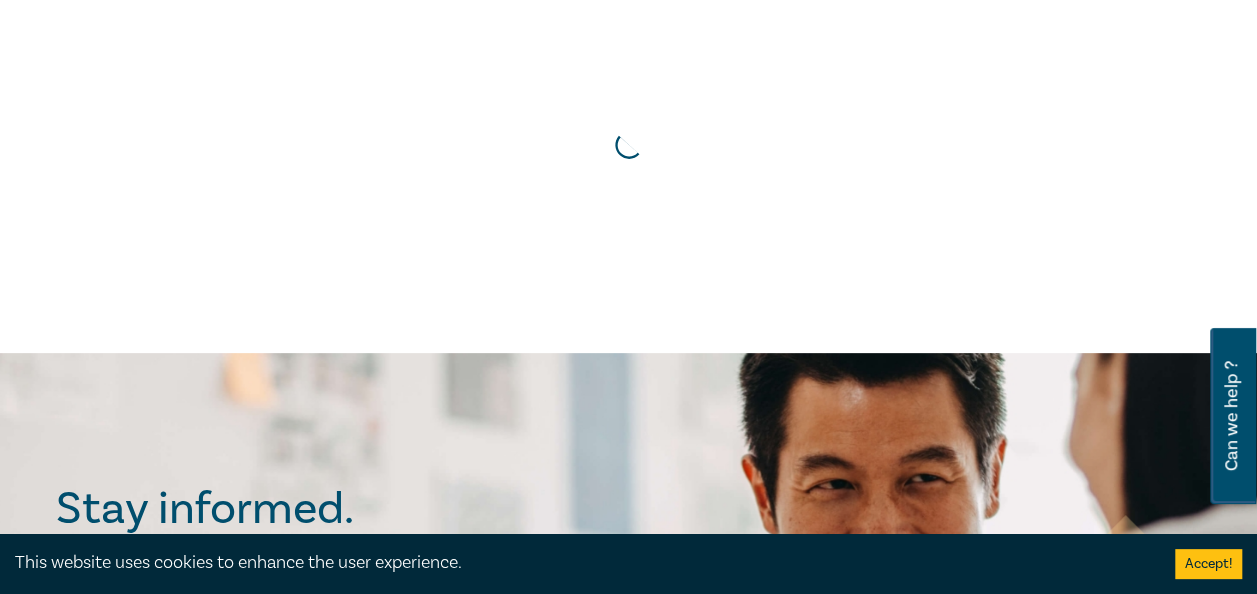 scroll, scrollTop: 0, scrollLeft: 0, axis: both 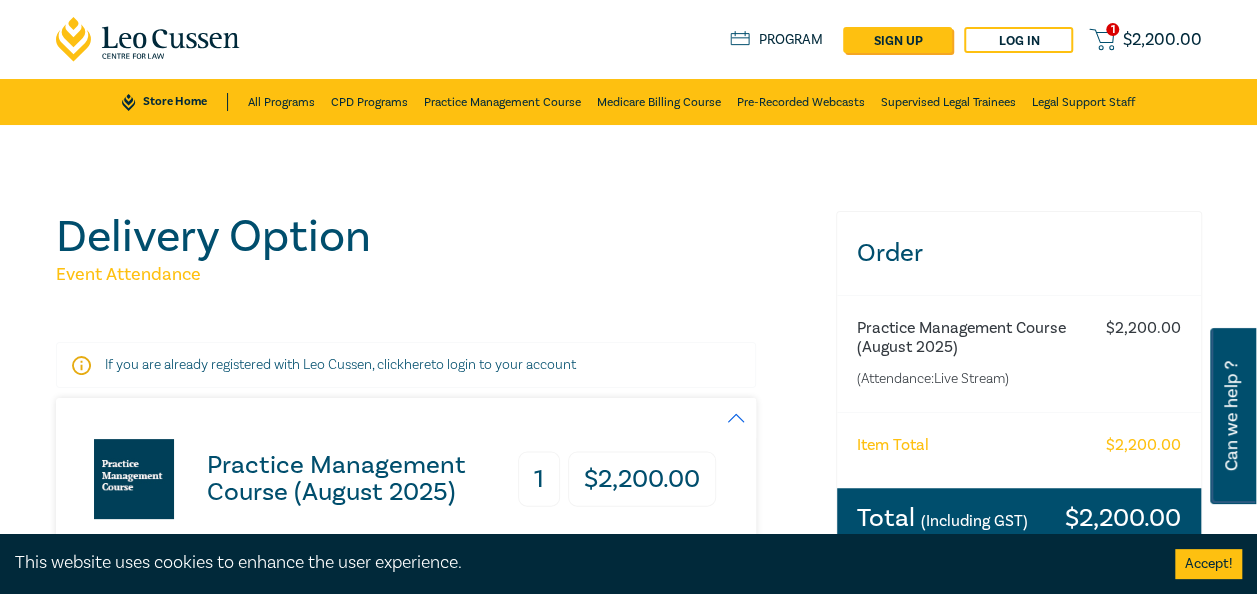 click on "Can we help ?" at bounding box center (1231, 416) 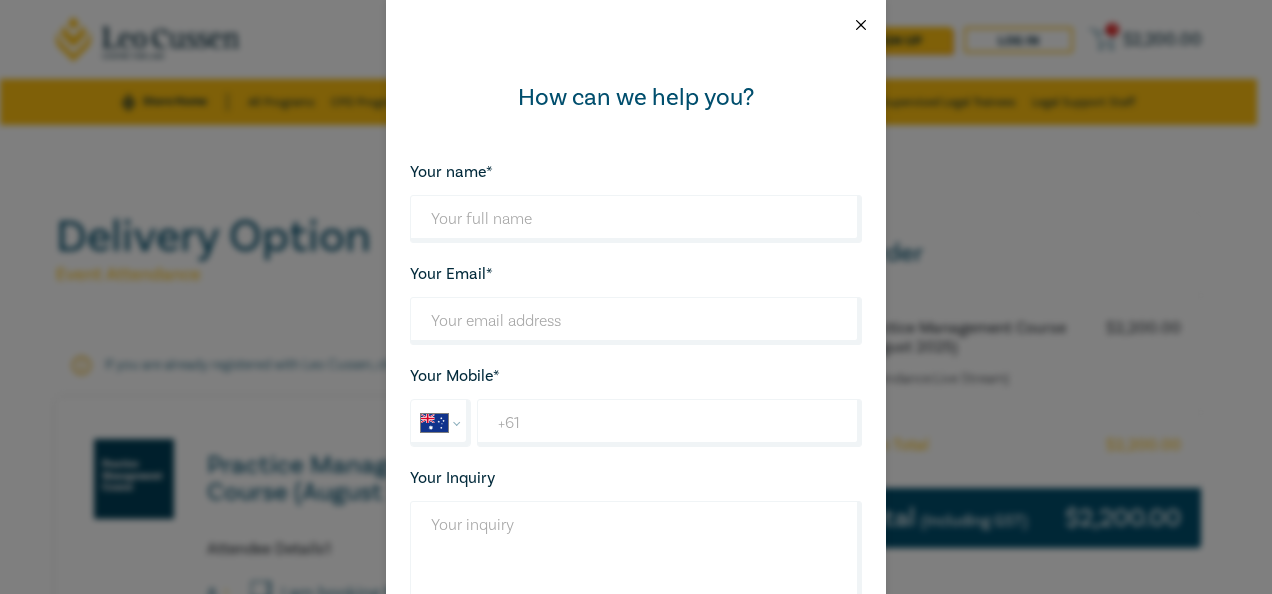 click at bounding box center [861, 25] 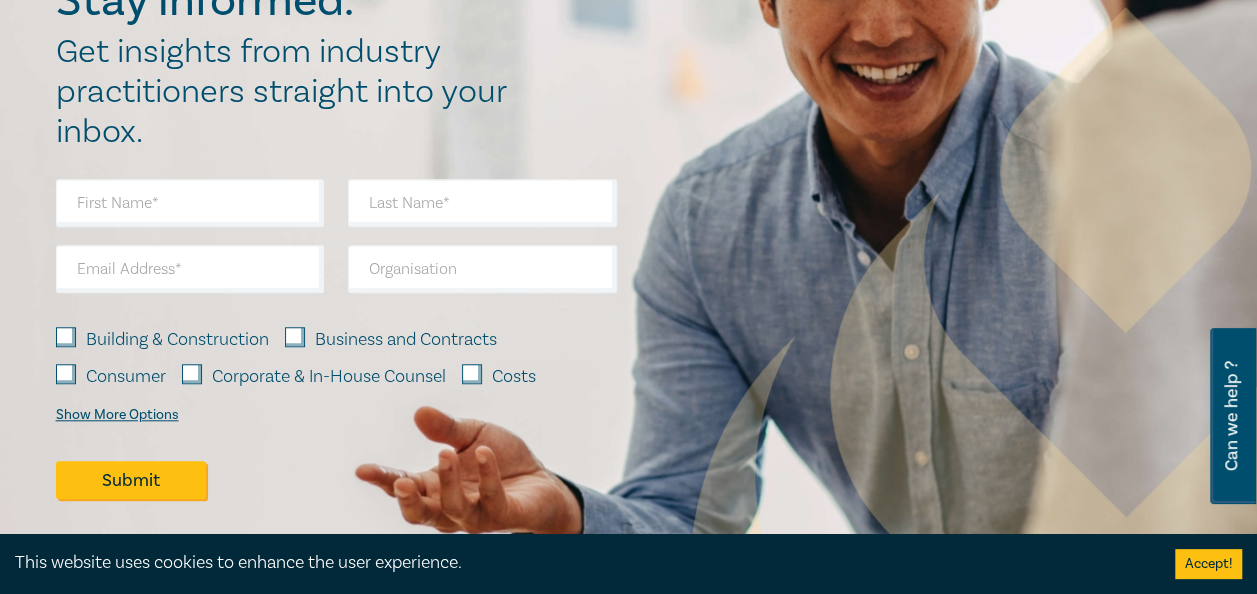 scroll, scrollTop: 1788, scrollLeft: 0, axis: vertical 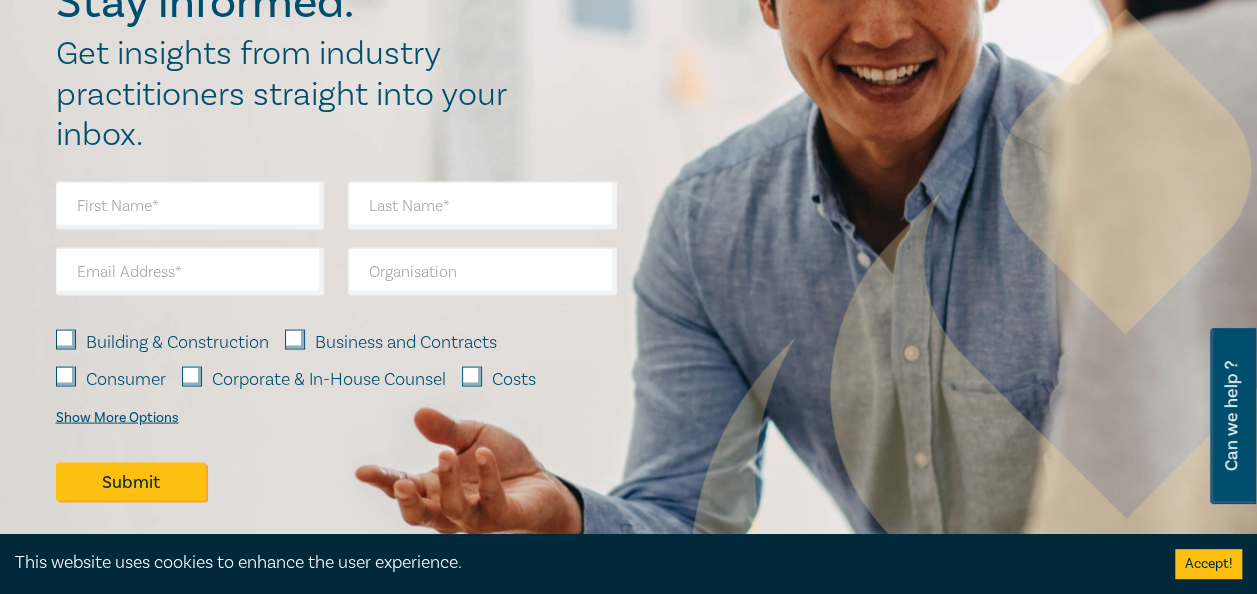 click on "Show More Options" at bounding box center [117, 417] 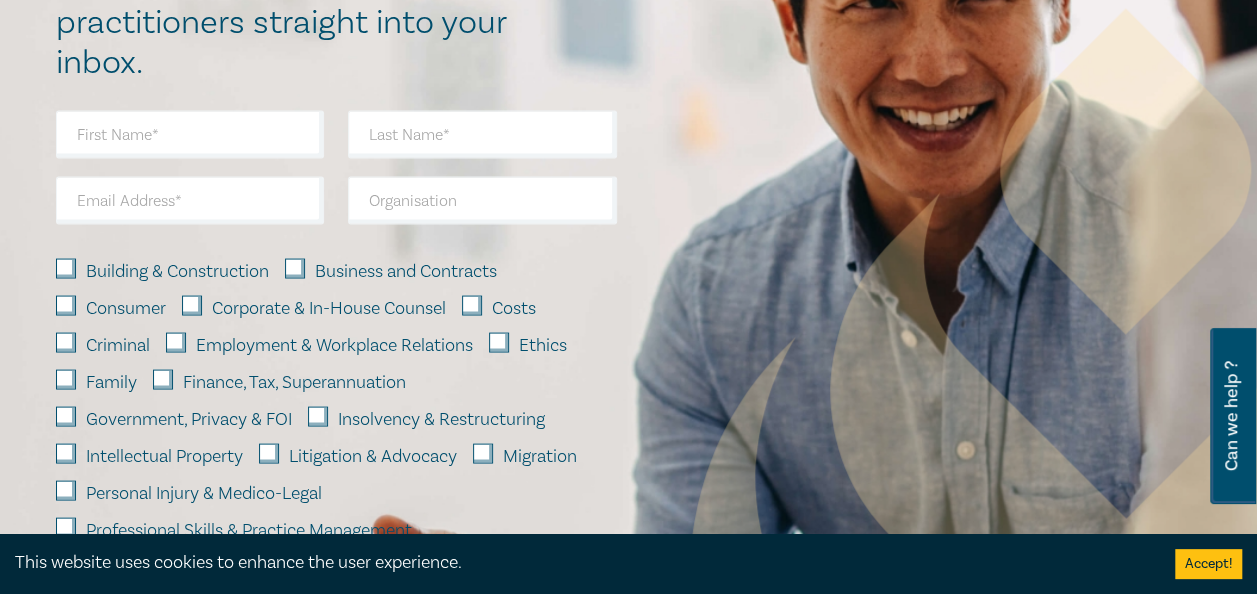 click on "Family" at bounding box center (66, 379) 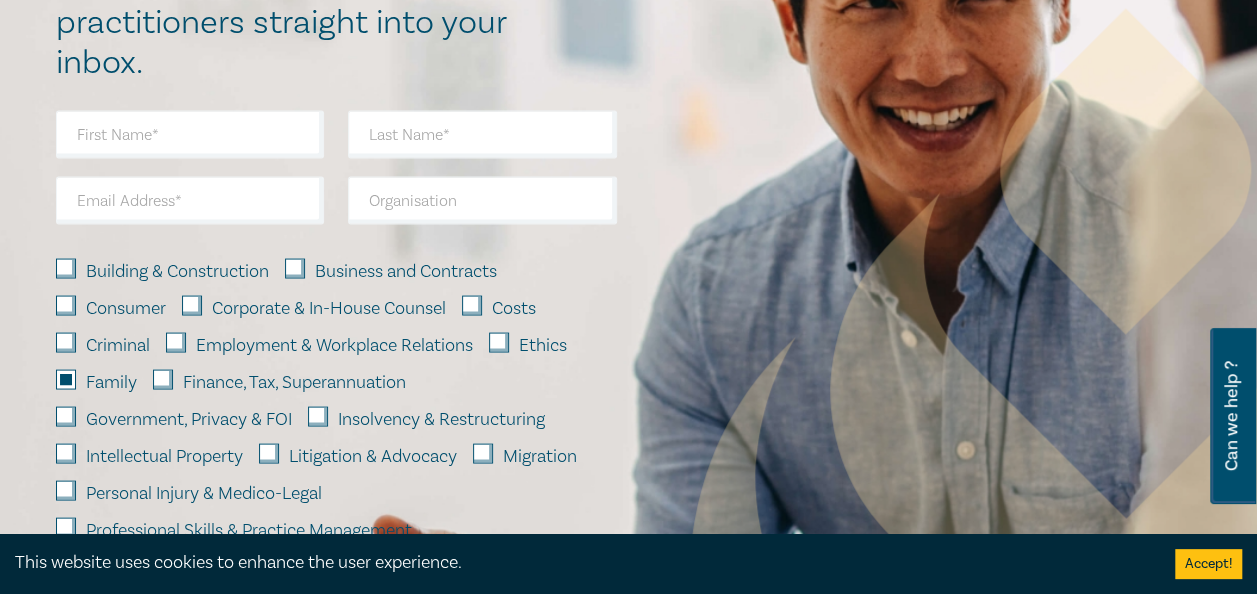 click on "Criminal" at bounding box center (66, 342) 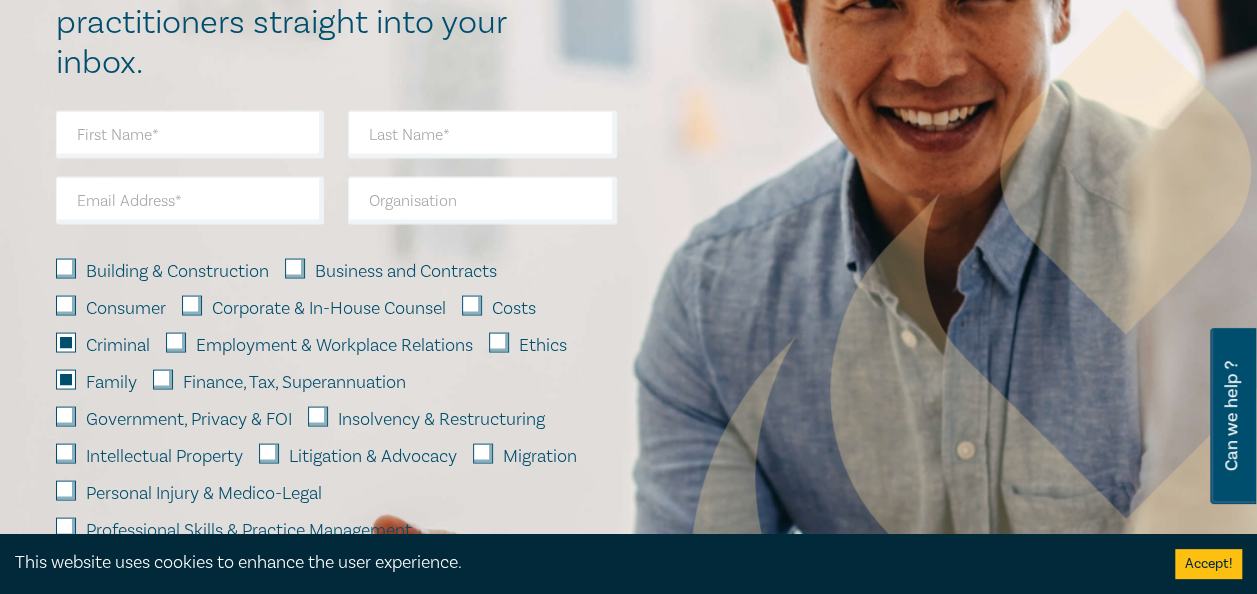 click on "Employment & Workplace Relations" at bounding box center (176, 342) 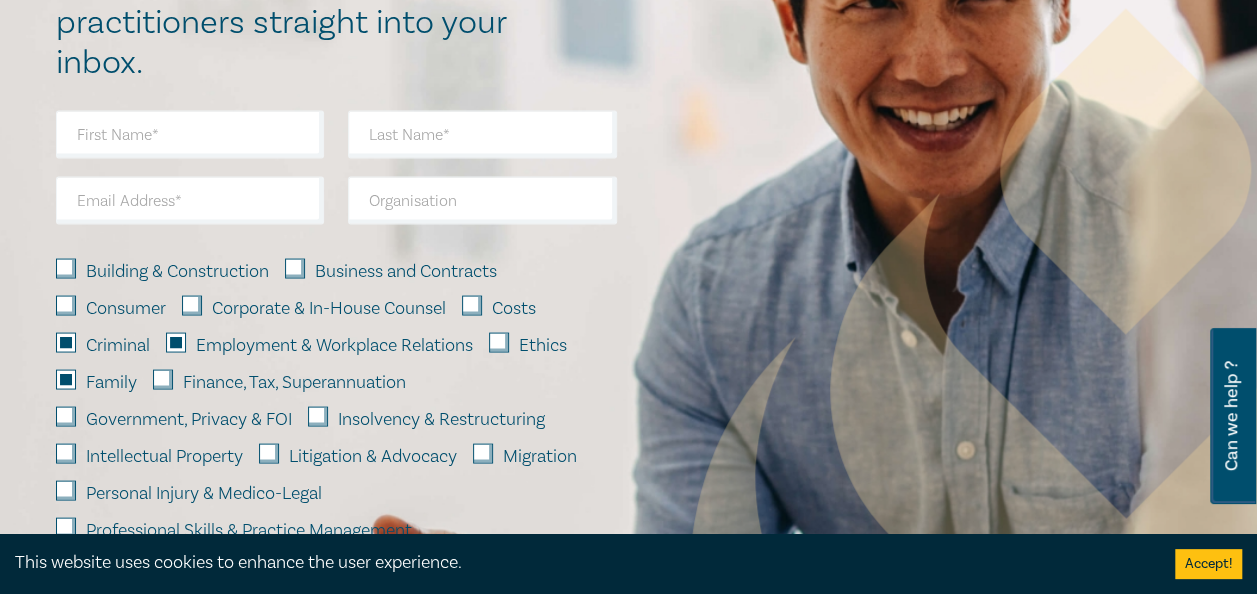 click on "Ethics" at bounding box center (499, 342) 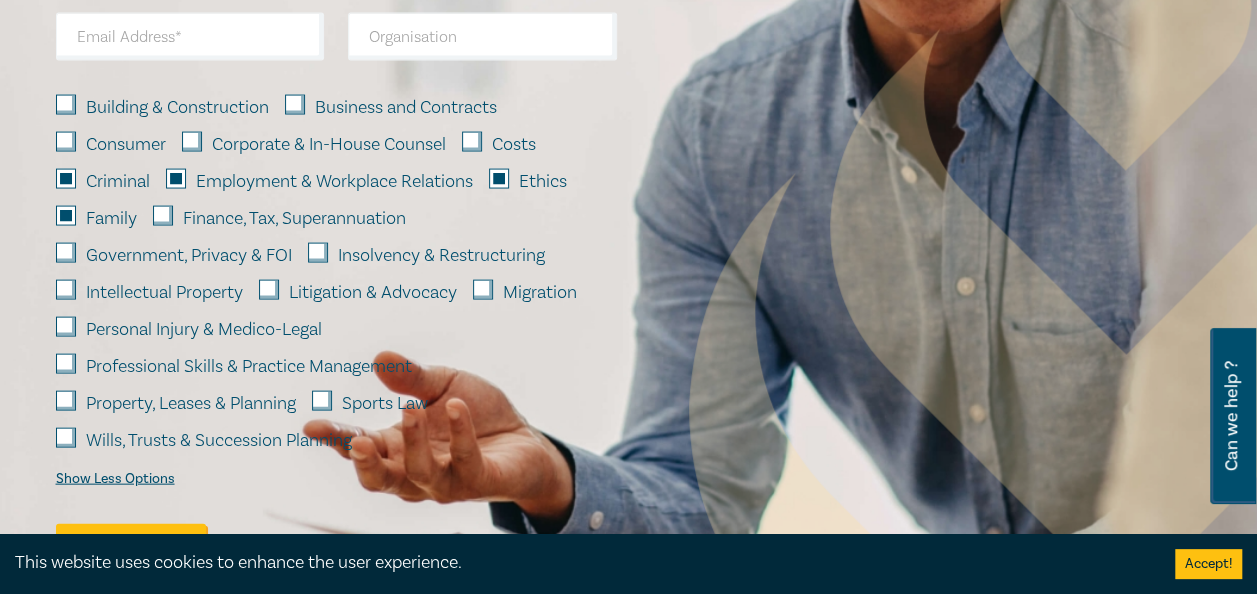 scroll, scrollTop: 2021, scrollLeft: 0, axis: vertical 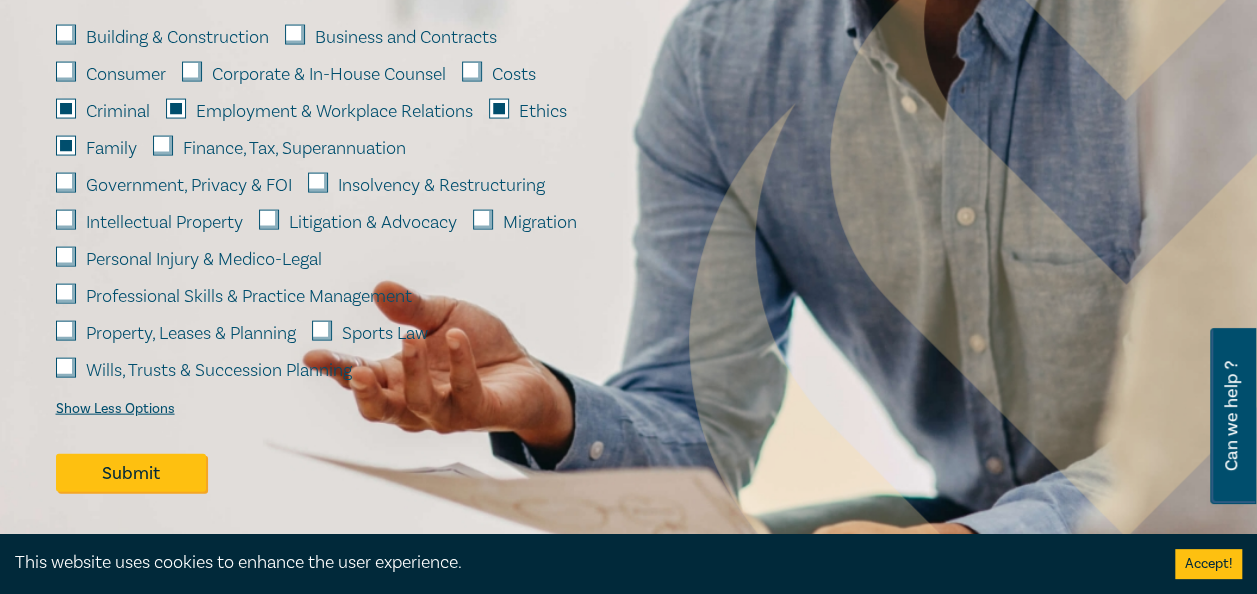 click on "Professional Skills & Practice Management" at bounding box center [66, 294] 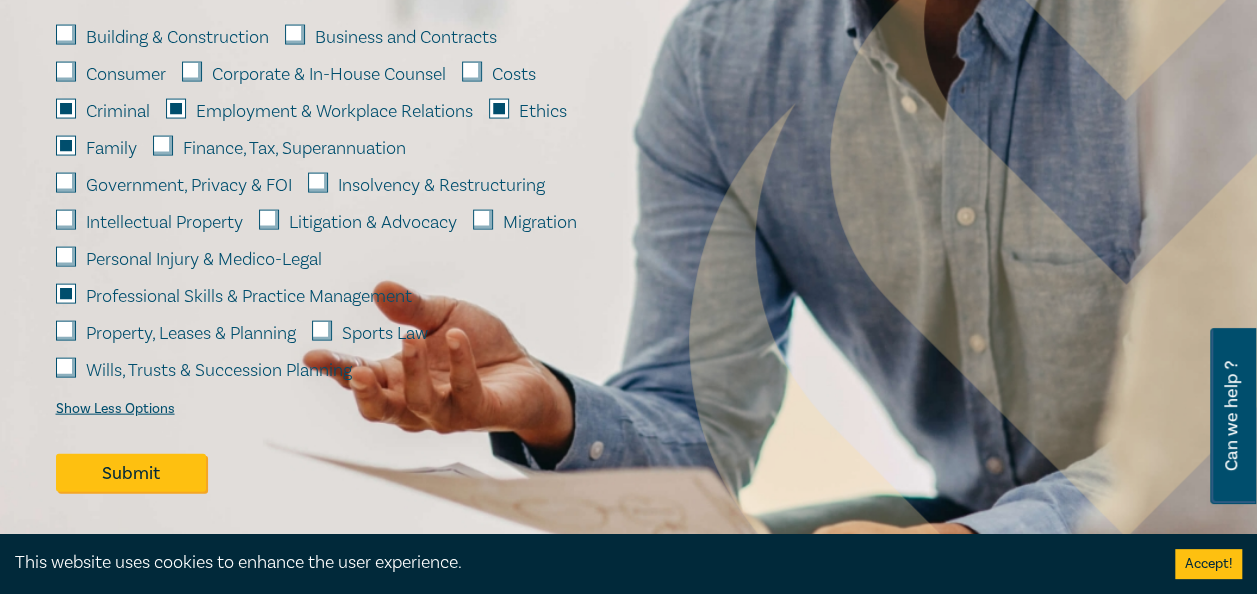 click on "Sports Law" at bounding box center [322, 331] 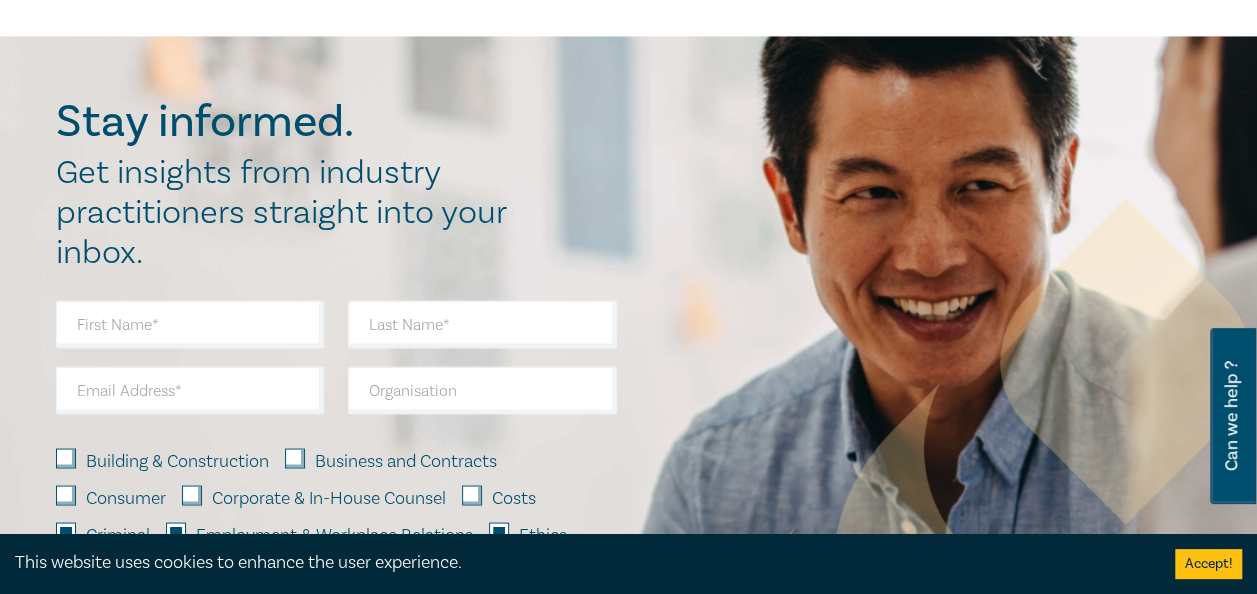 scroll, scrollTop: 1595, scrollLeft: 0, axis: vertical 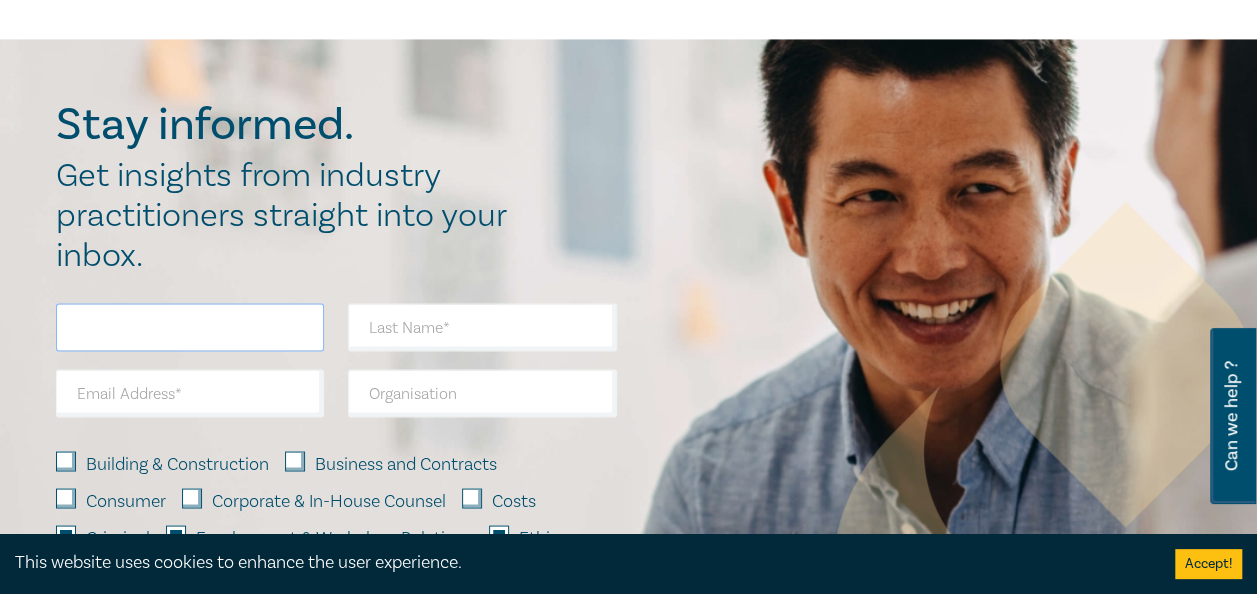 click at bounding box center (190, 327) 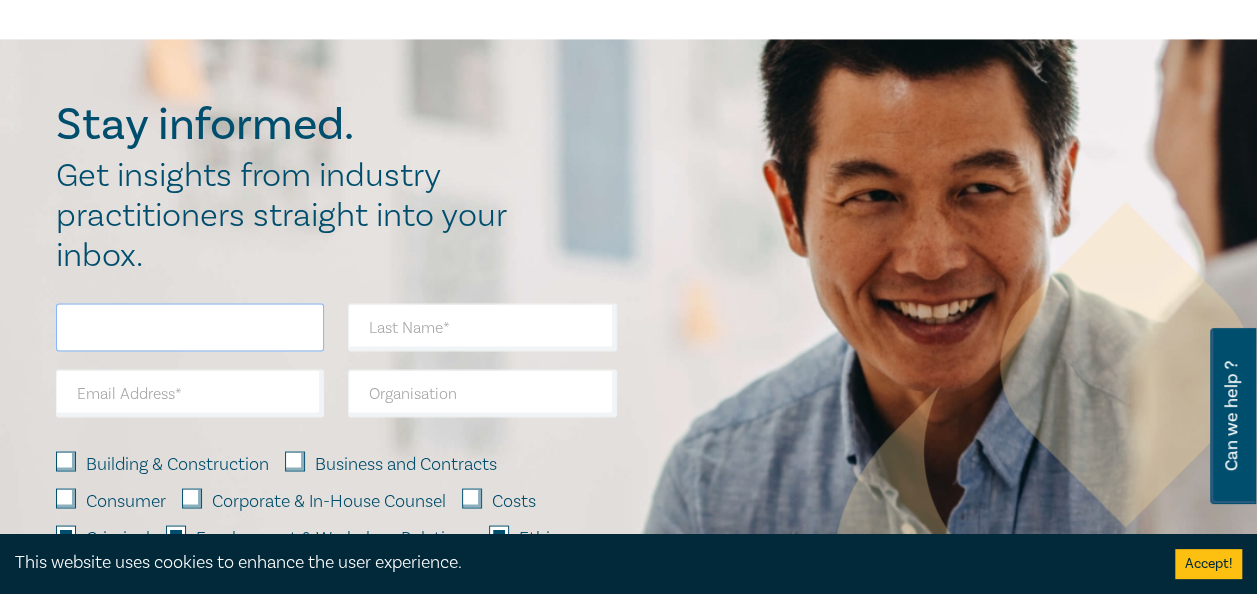 type on "[FIRST] [LAST]" 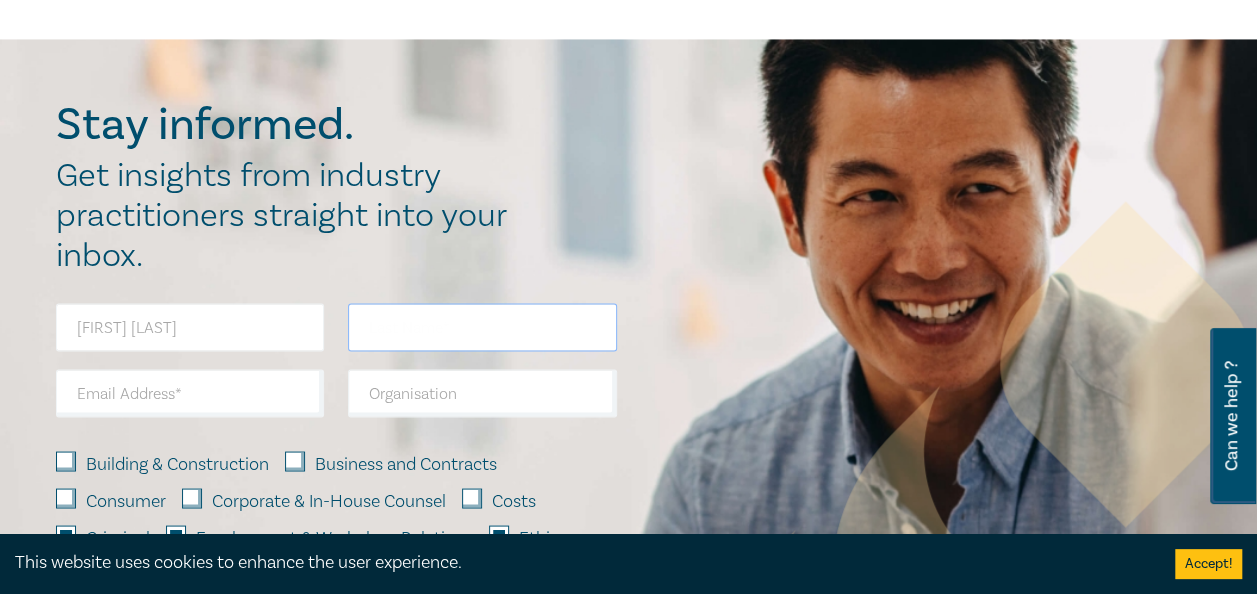 type on "[FIRST]" 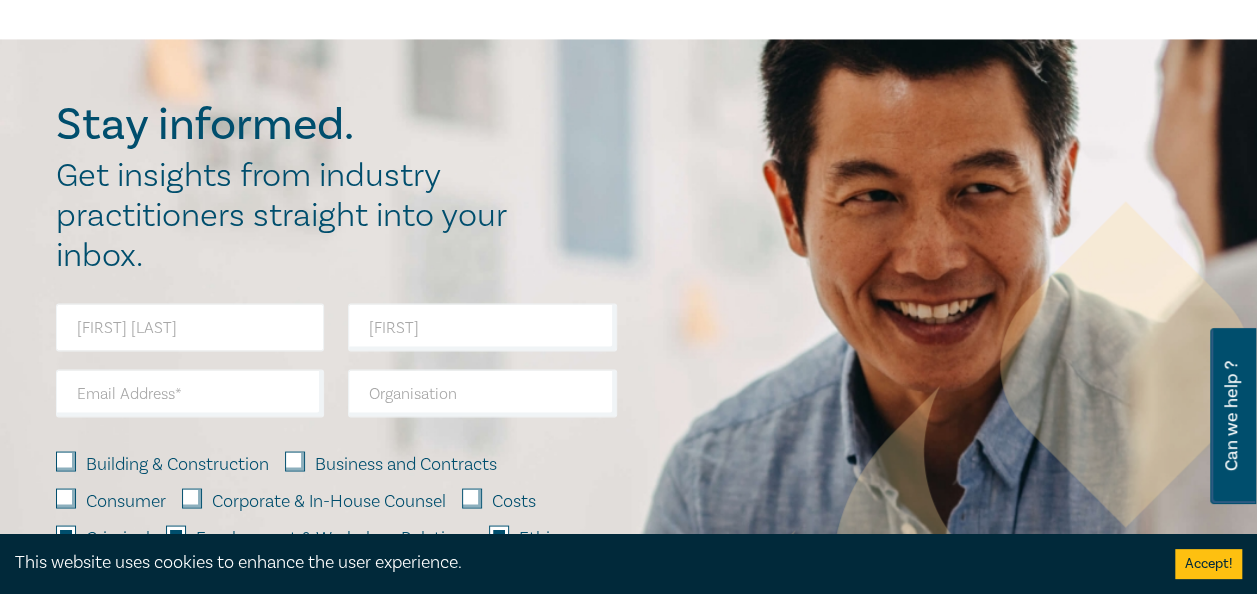 type on "methods.barred03@[EXAMPLE_DOMAIN]" 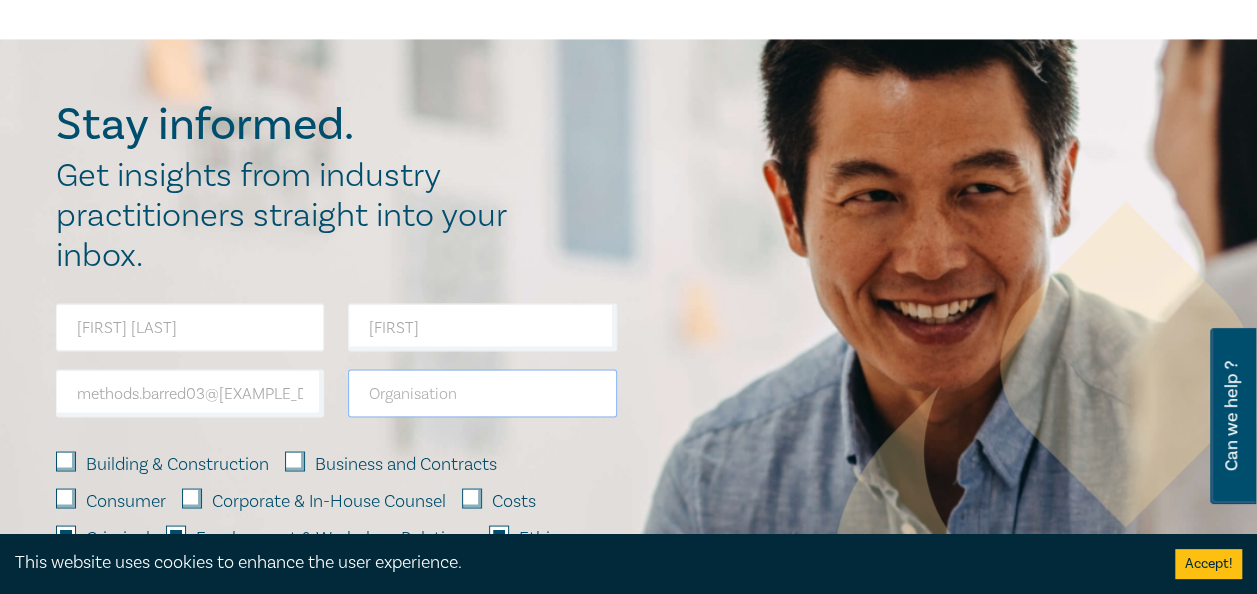 type on "Director and Public Officer" 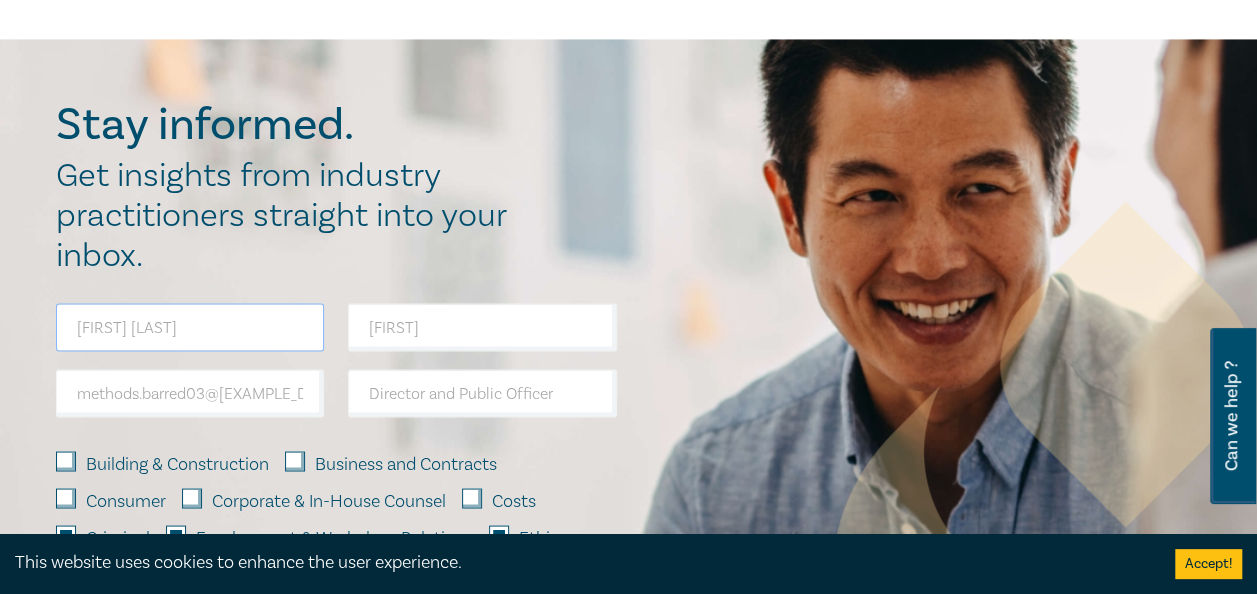 drag, startPoint x: 220, startPoint y: 328, endPoint x: 122, endPoint y: 322, distance: 98.1835 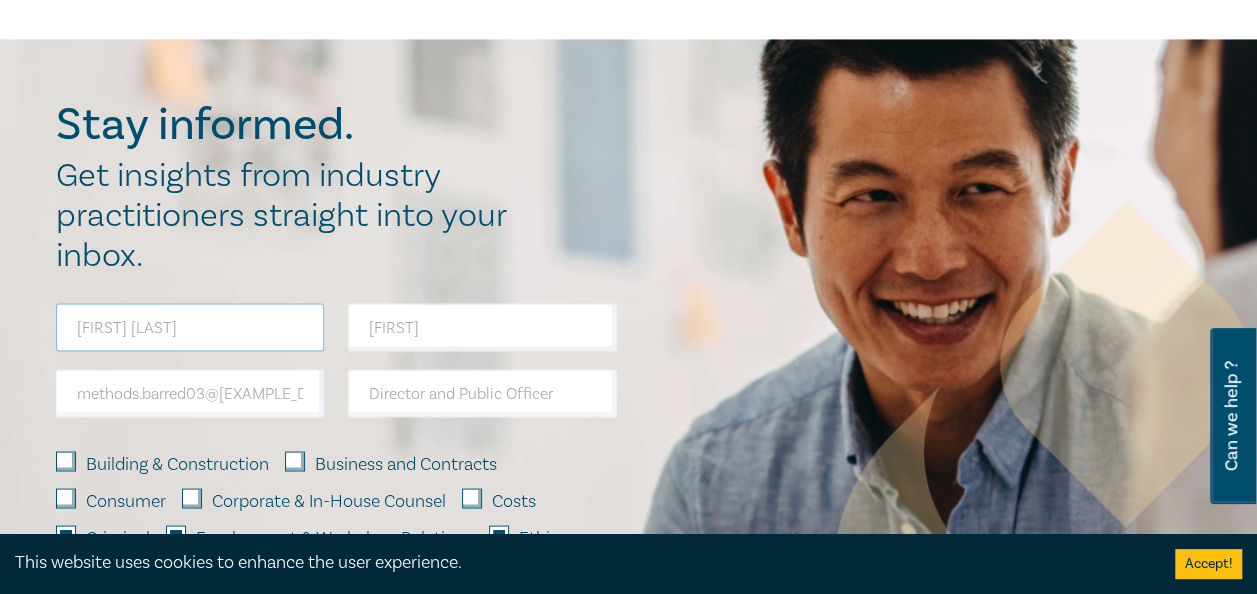 click on "[FIRST] [LAST]" at bounding box center [190, 327] 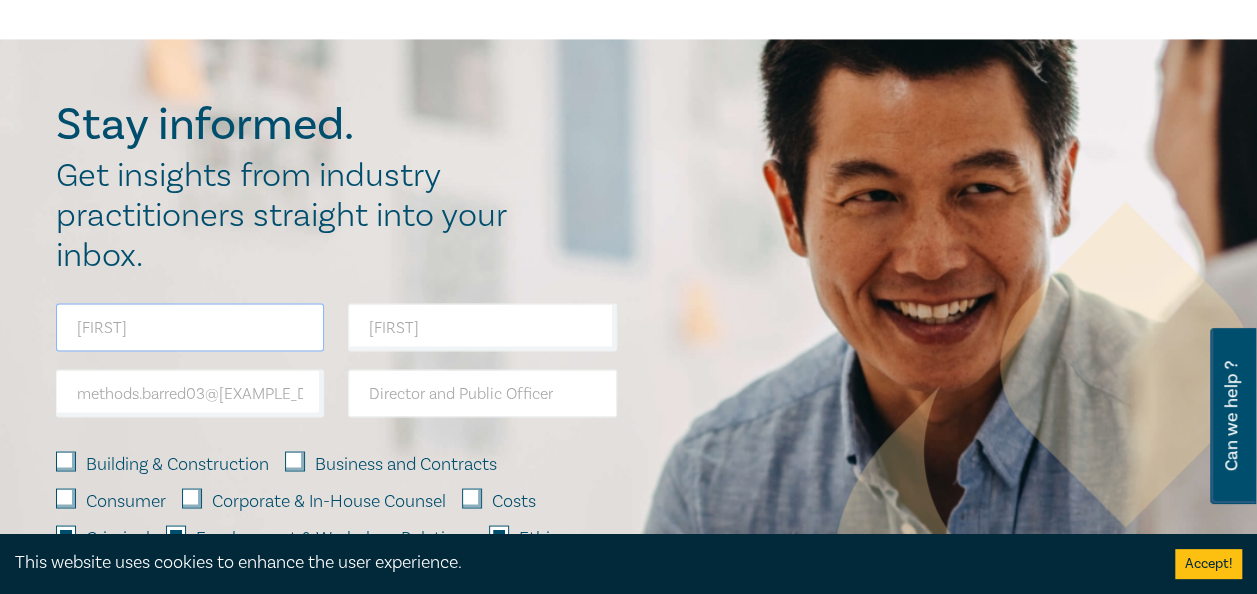 type on "[FIRST]" 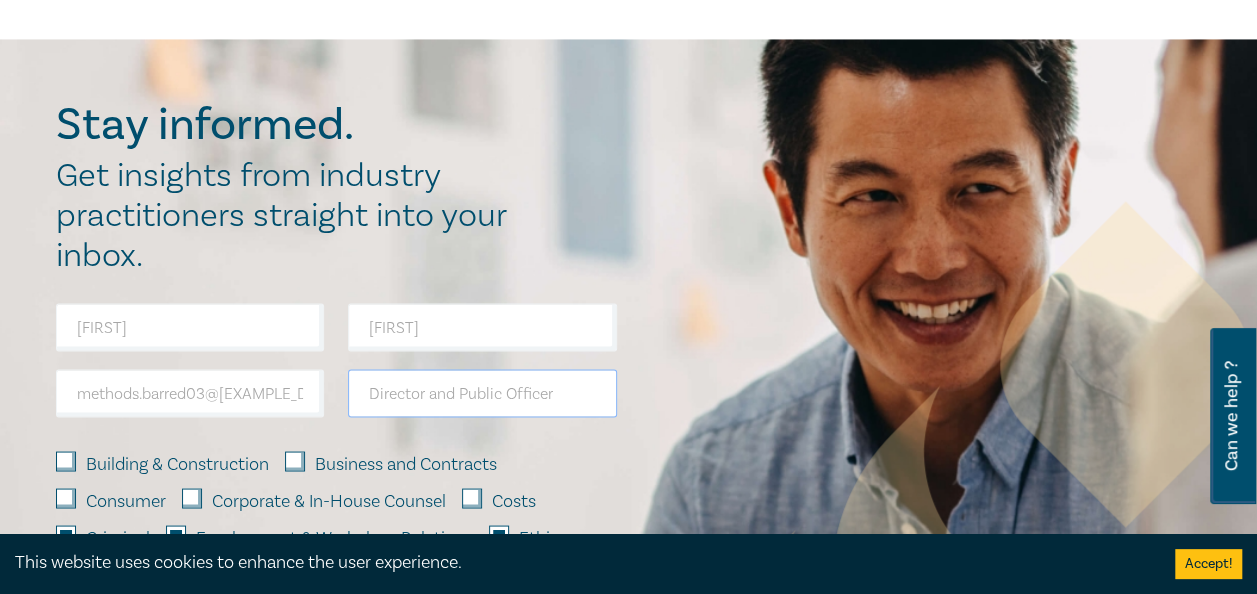 click on "Director and Public Officer" at bounding box center [482, 393] 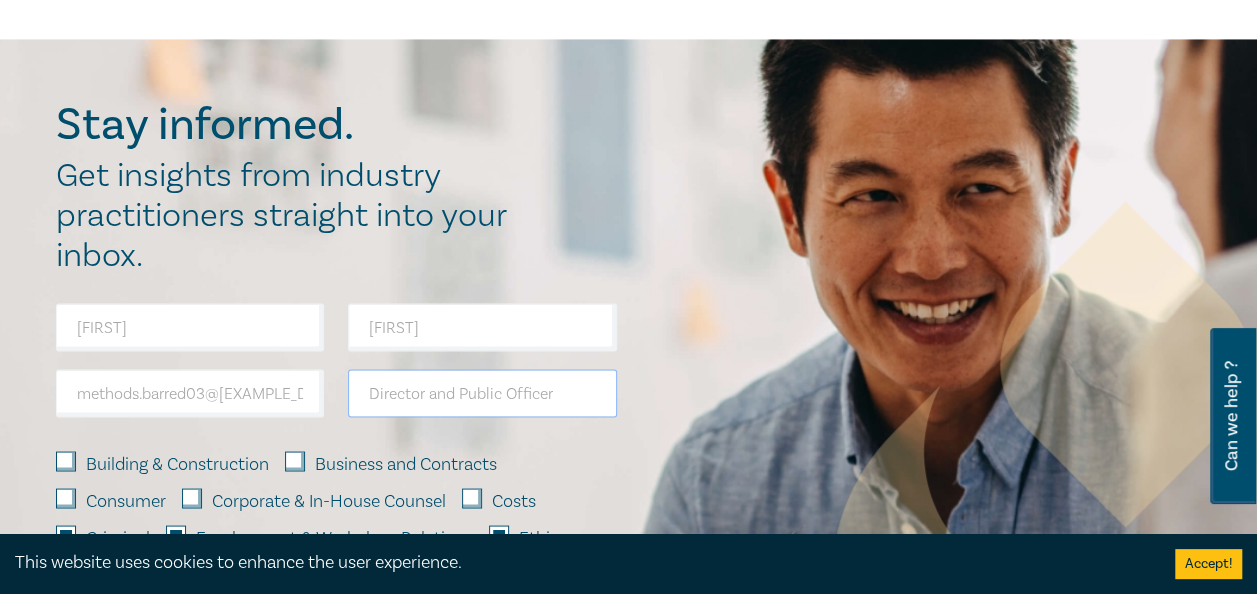 drag, startPoint x: 574, startPoint y: 397, endPoint x: 357, endPoint y: 398, distance: 217.0023 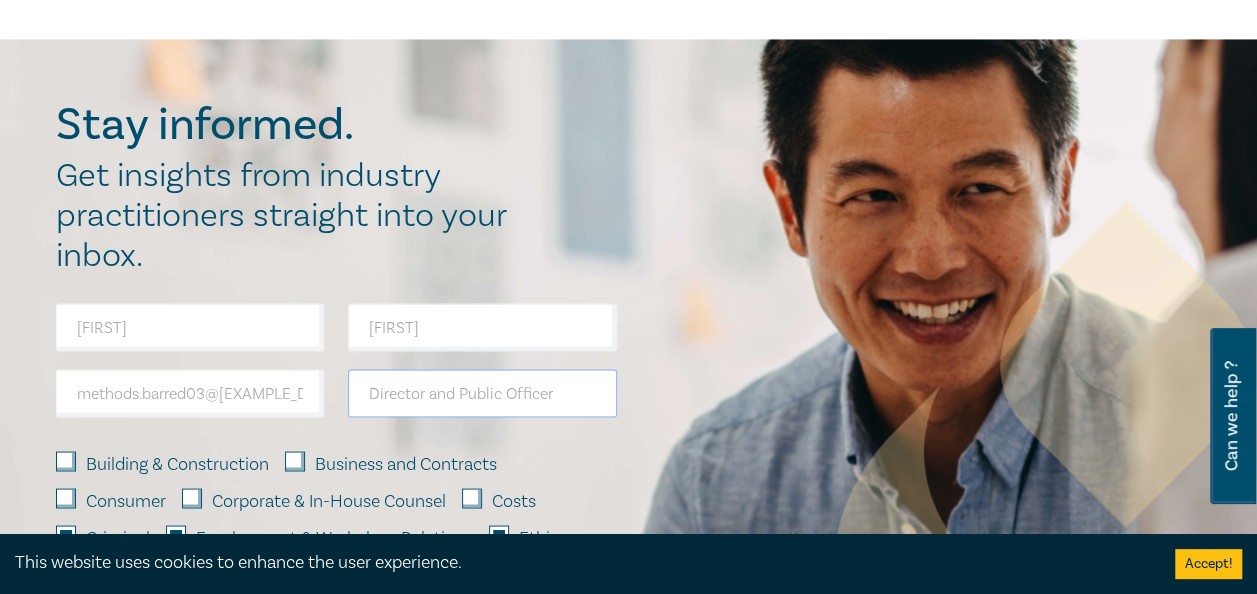 click on "Director and Public Officer" at bounding box center (482, 393) 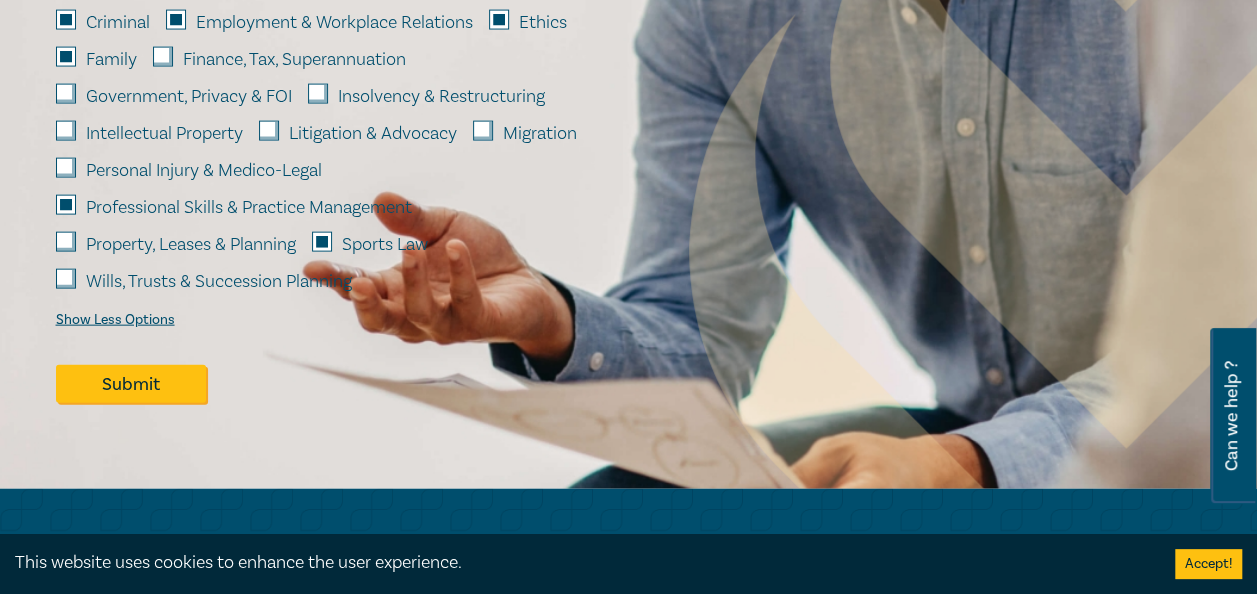 scroll, scrollTop: 2118, scrollLeft: 0, axis: vertical 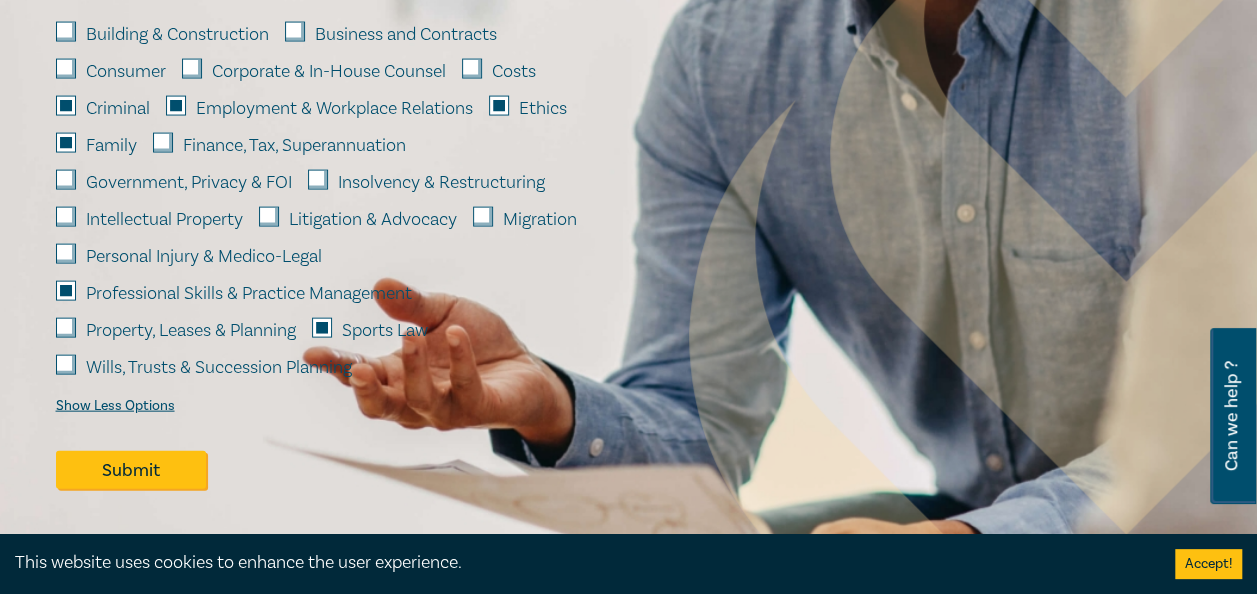 type 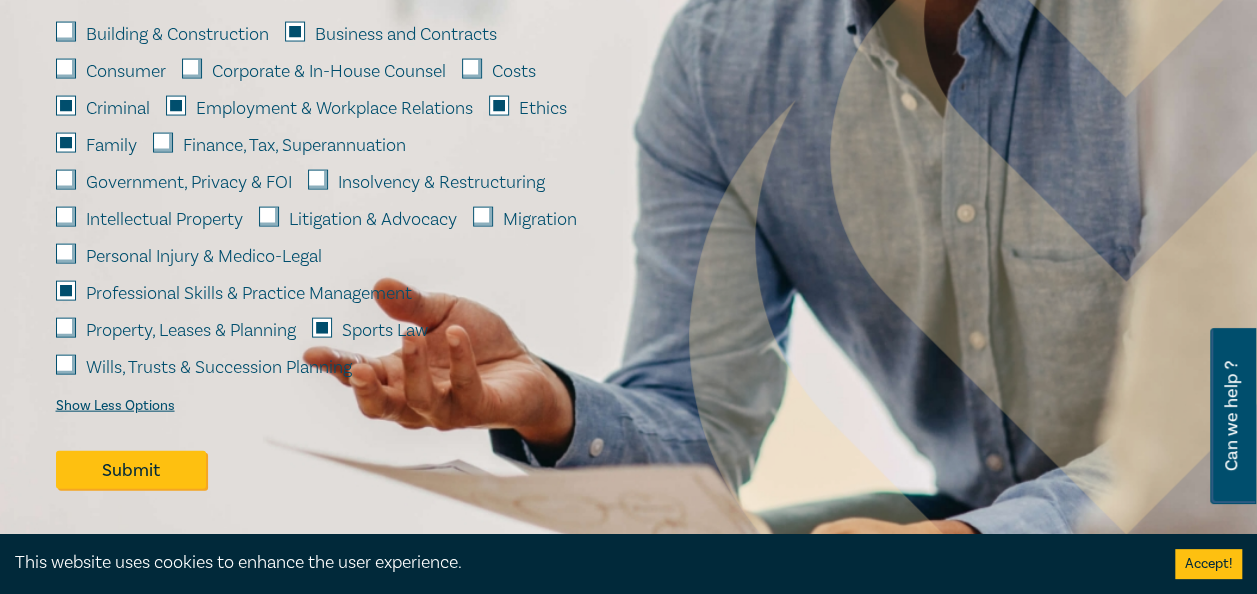 click on "Costs" at bounding box center (472, 69) 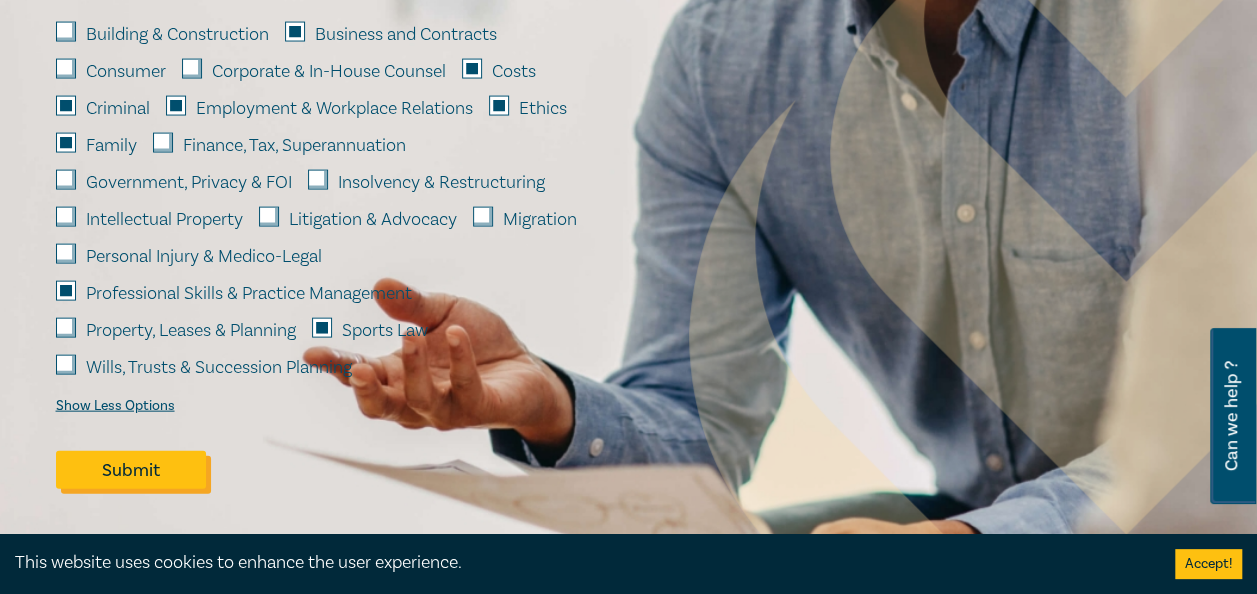 click on "Submit" at bounding box center (131, 470) 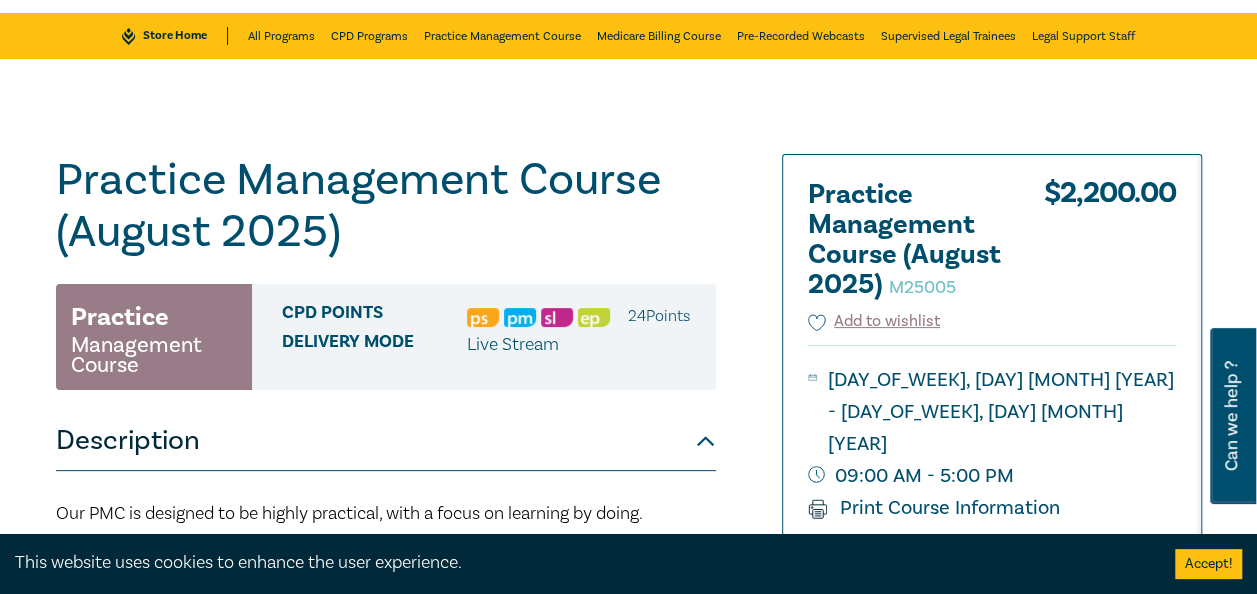 scroll, scrollTop: 0, scrollLeft: 0, axis: both 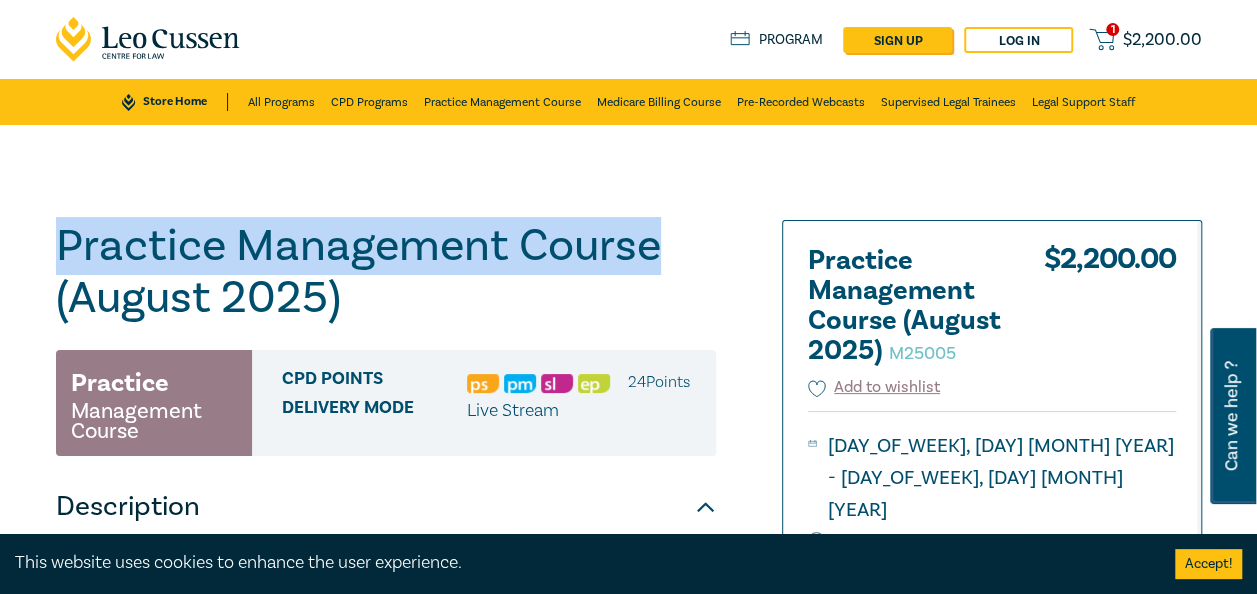 drag, startPoint x: 658, startPoint y: 248, endPoint x: 56, endPoint y: 234, distance: 602.1628 